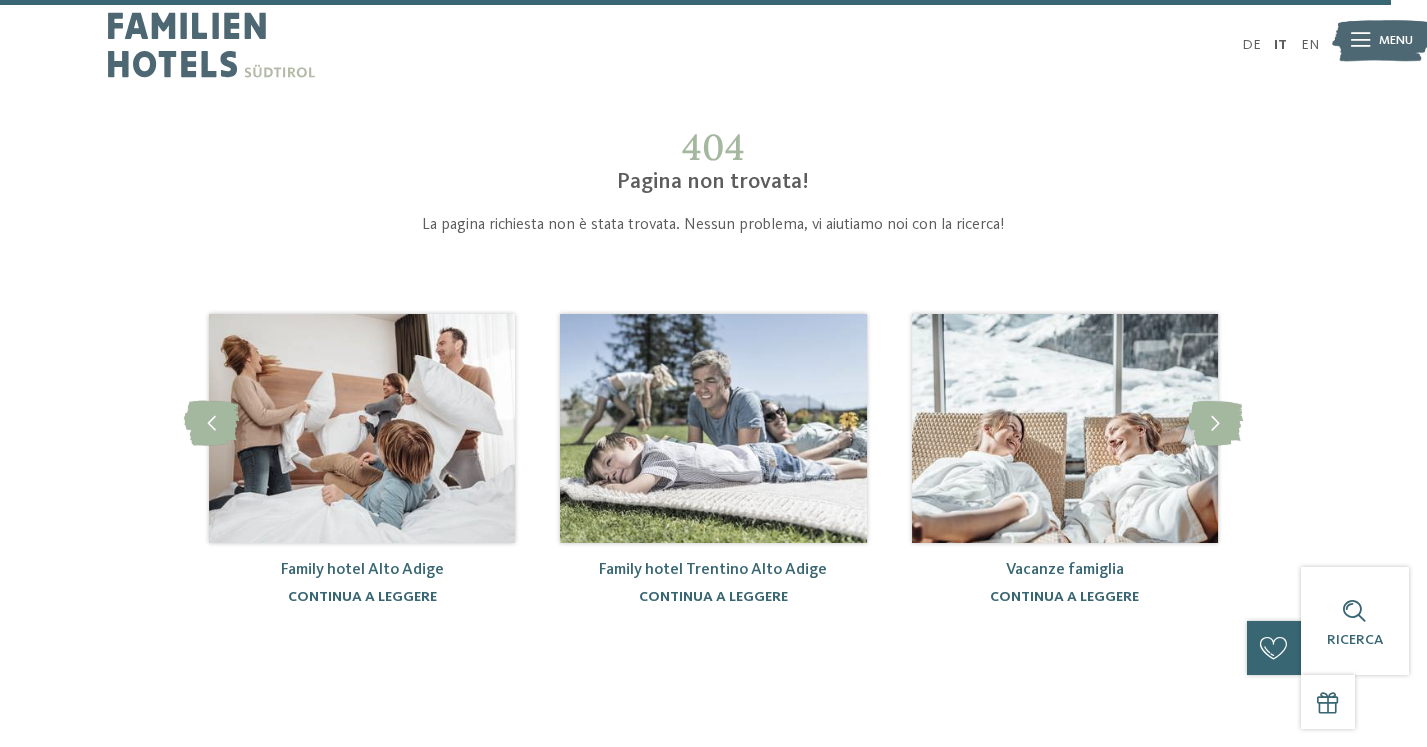 scroll, scrollTop: 820, scrollLeft: 0, axis: vertical 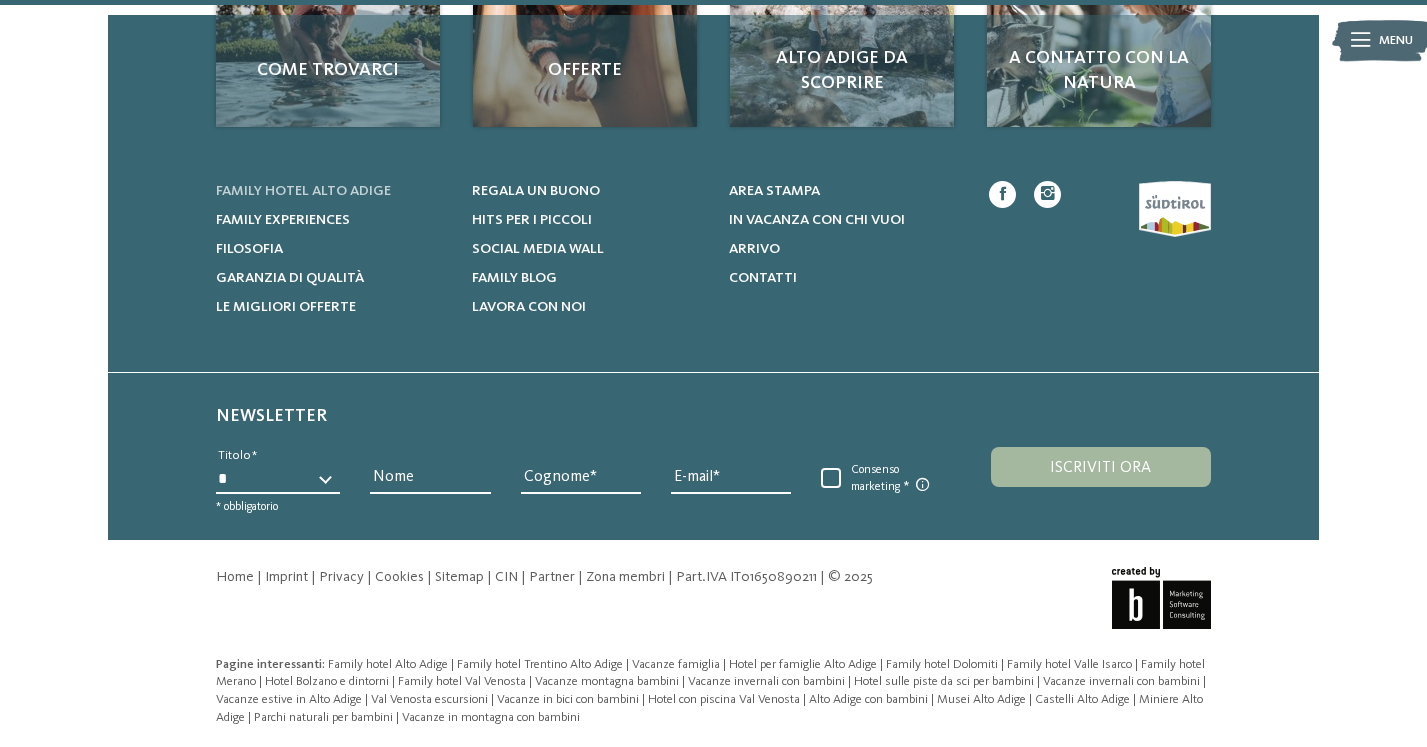 click on "Family hotel Alto Adige" at bounding box center (303, 191) 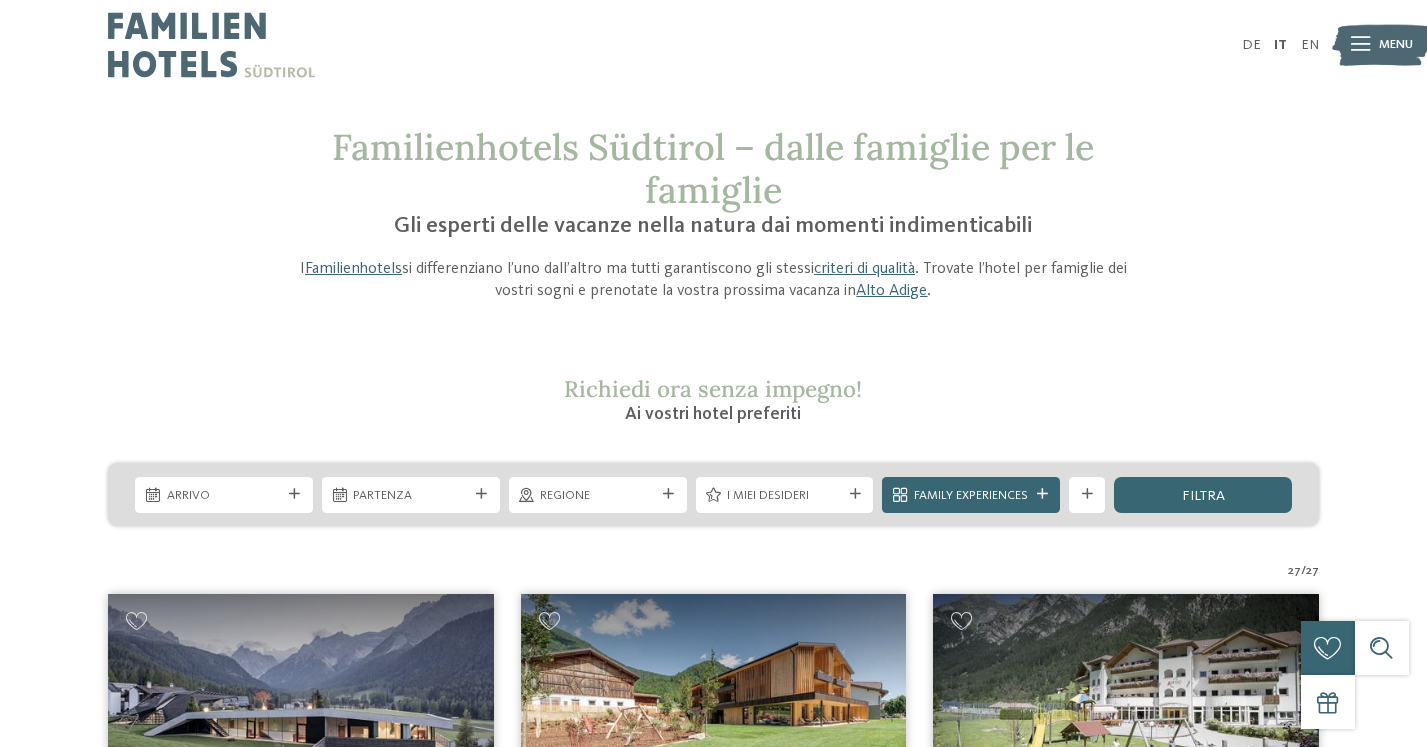 scroll, scrollTop: 0, scrollLeft: 0, axis: both 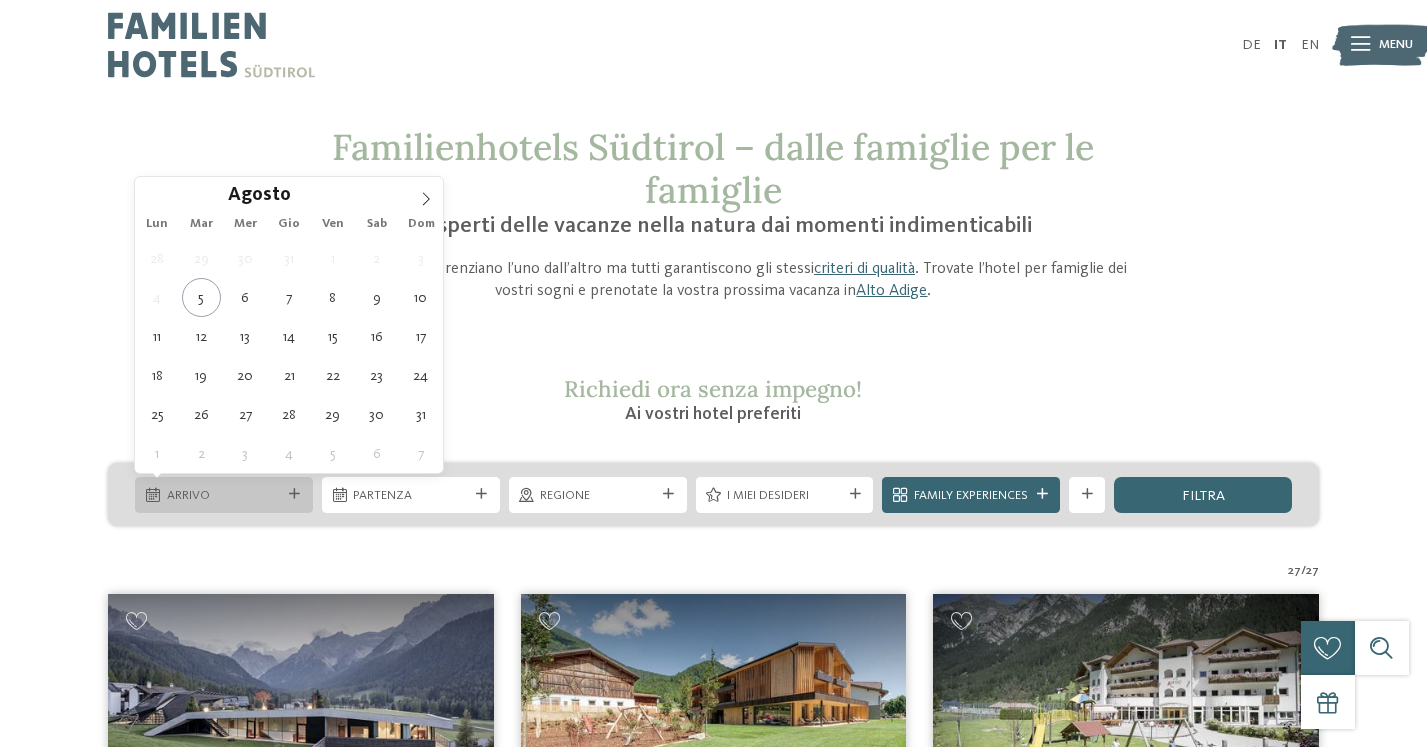 click at bounding box center (294, 494) 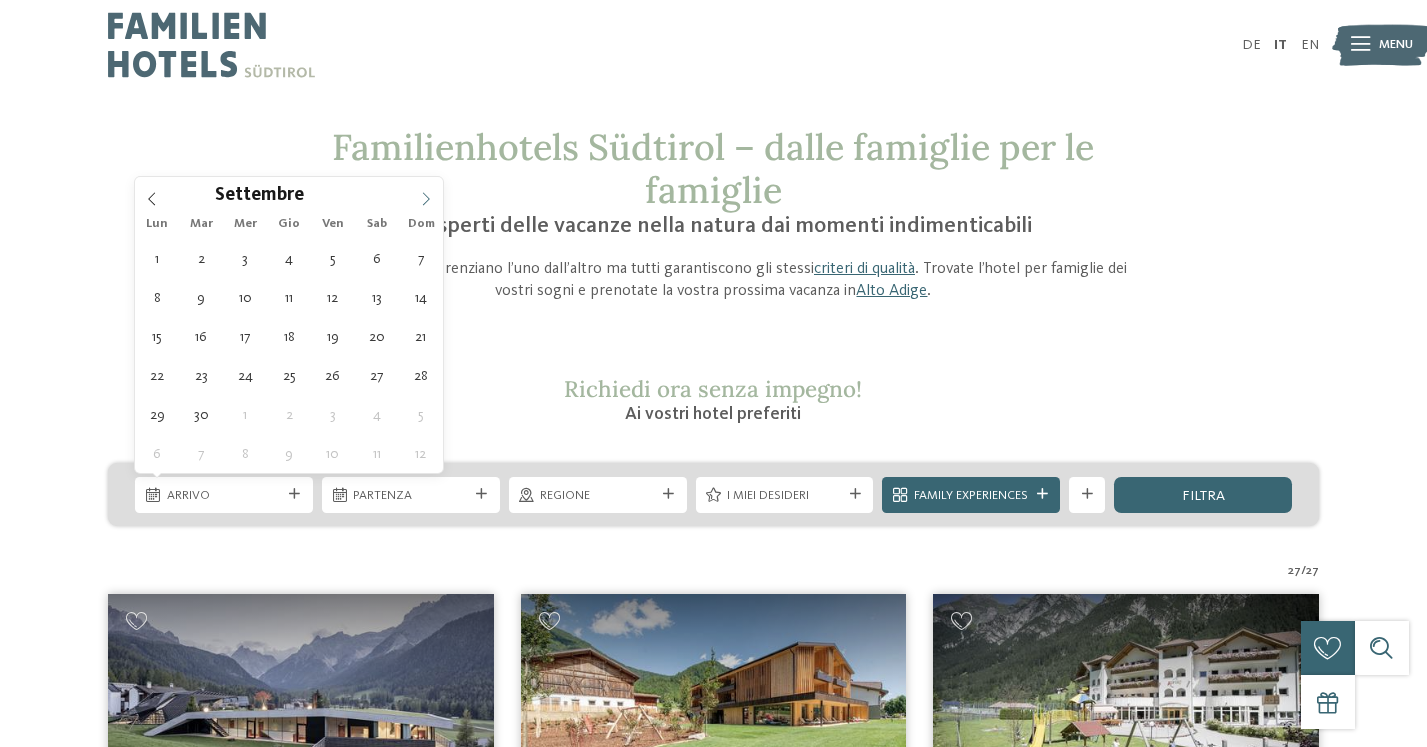 click 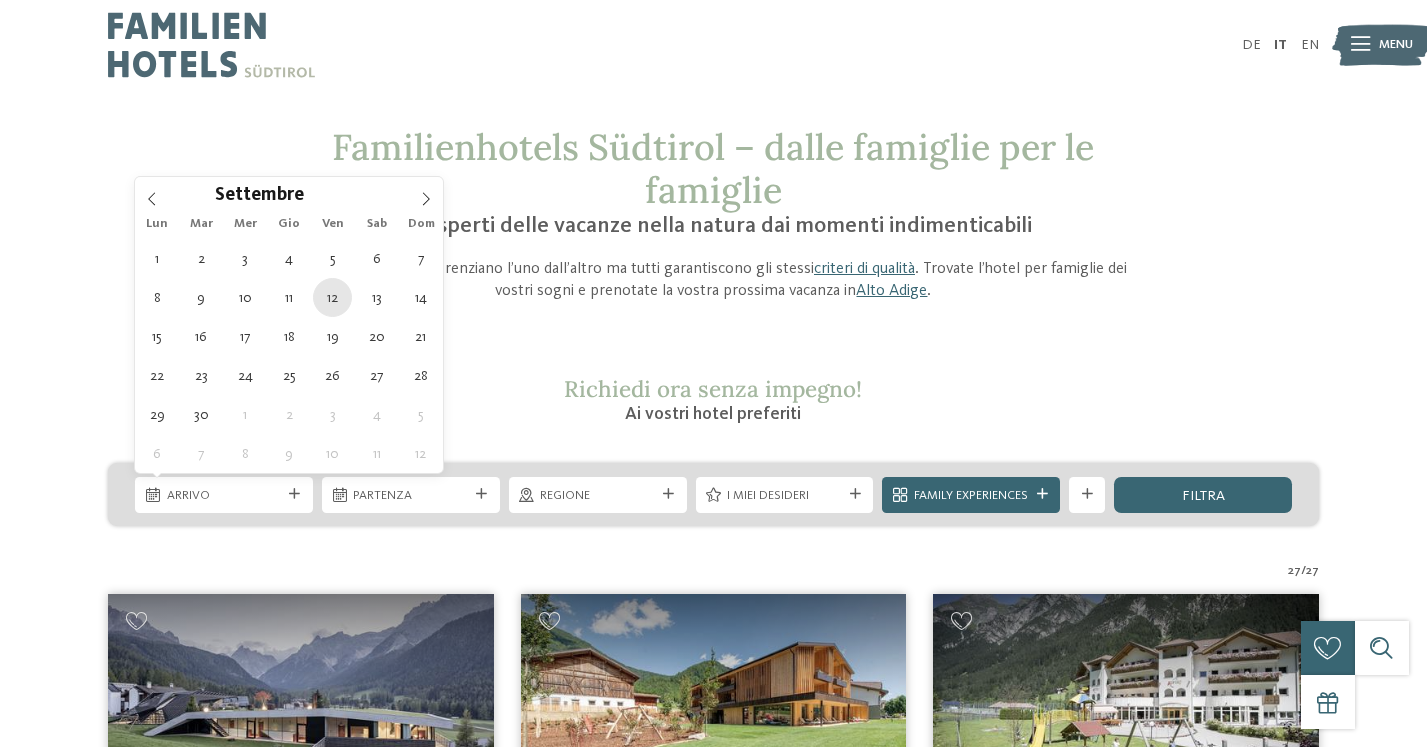 type on "12.09.2025" 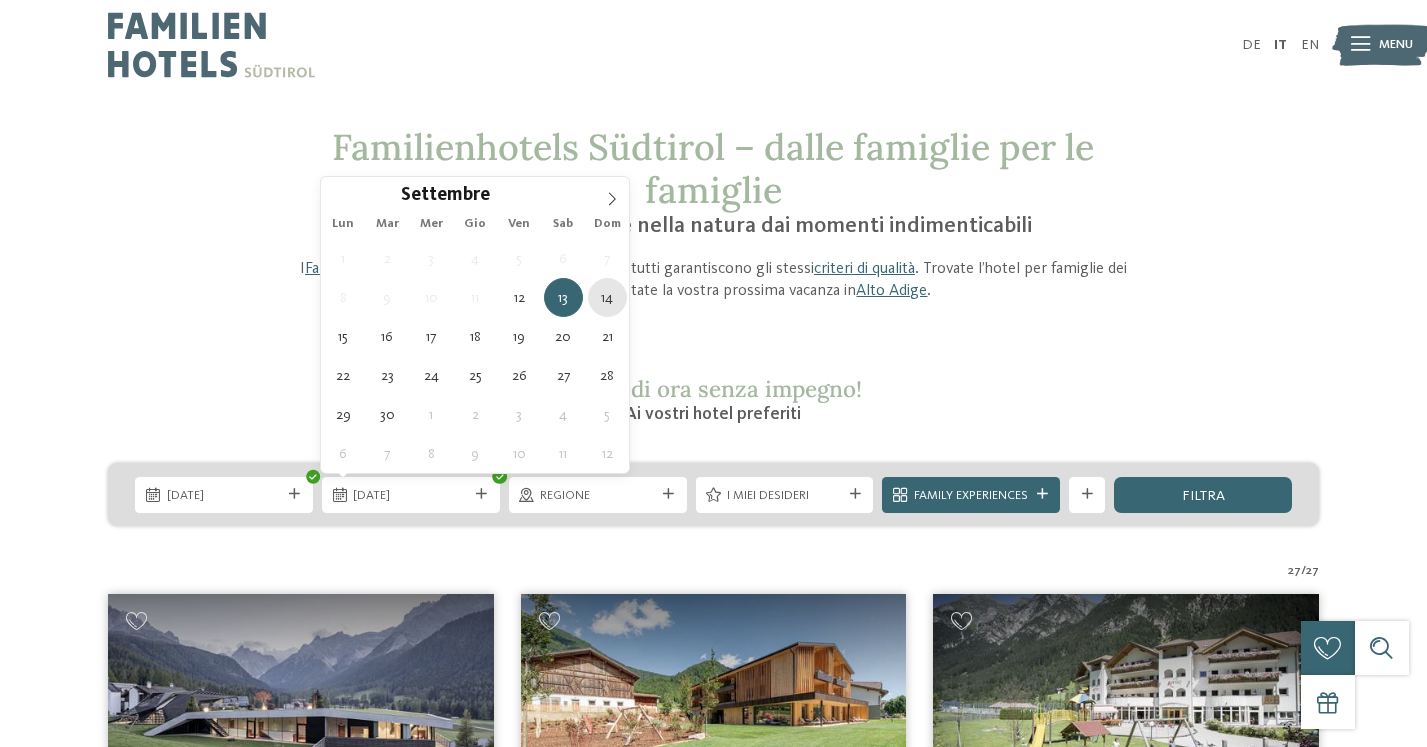 type on "14.09.2025" 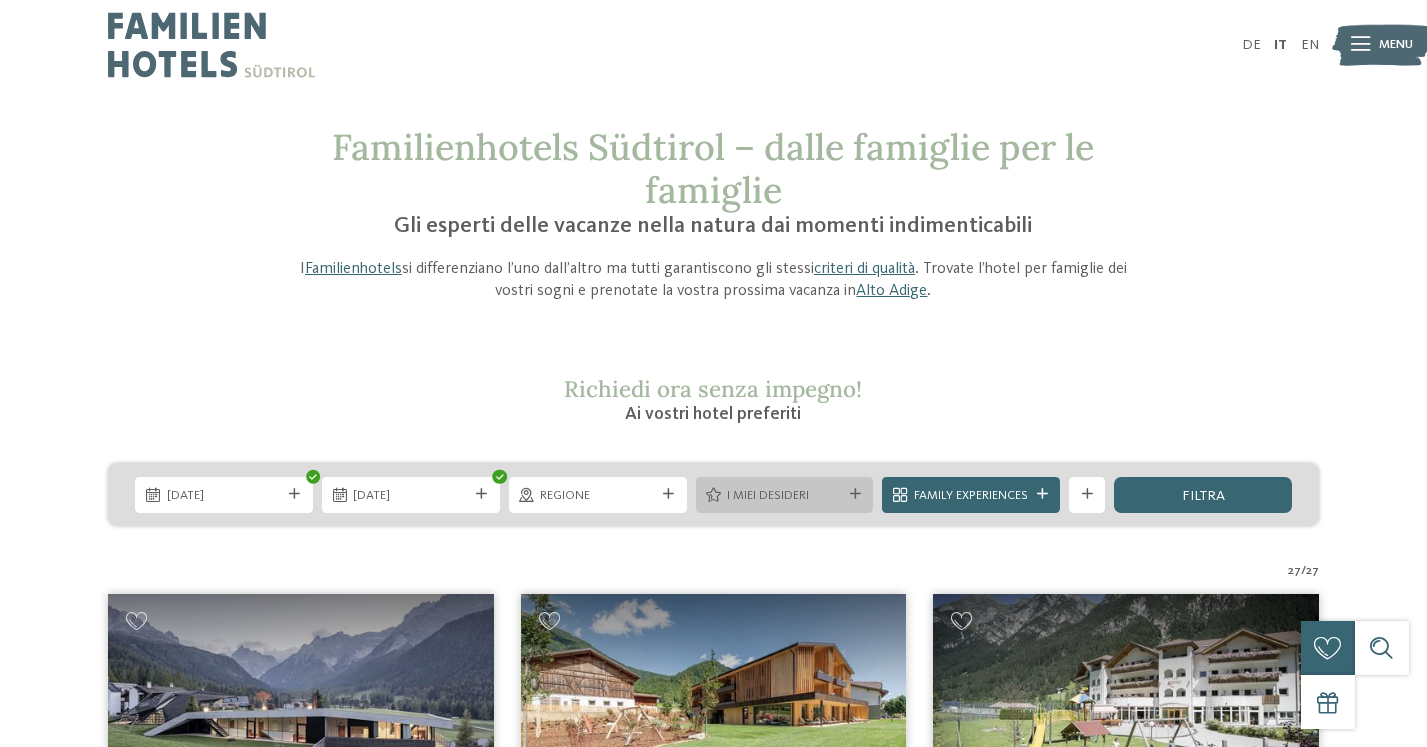 click at bounding box center (855, 494) 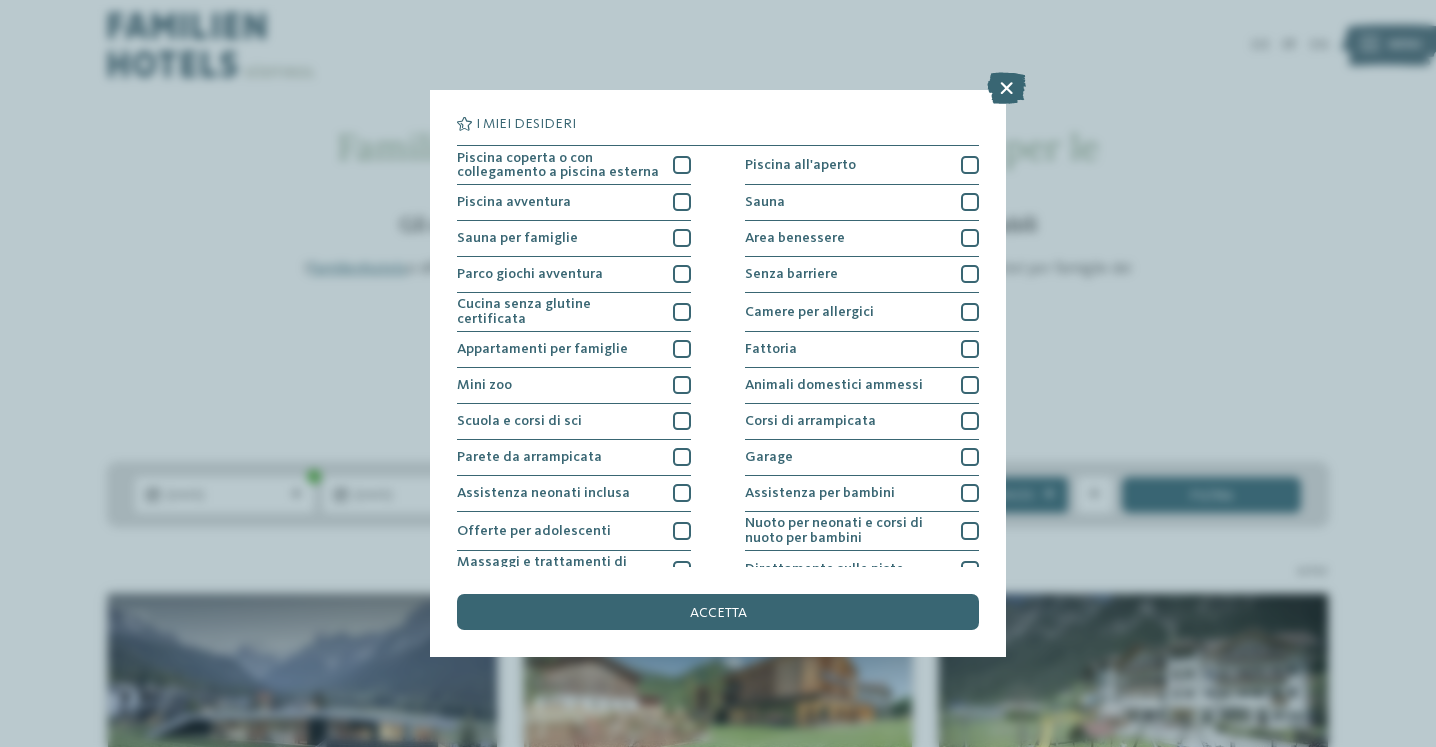 scroll, scrollTop: 0, scrollLeft: 0, axis: both 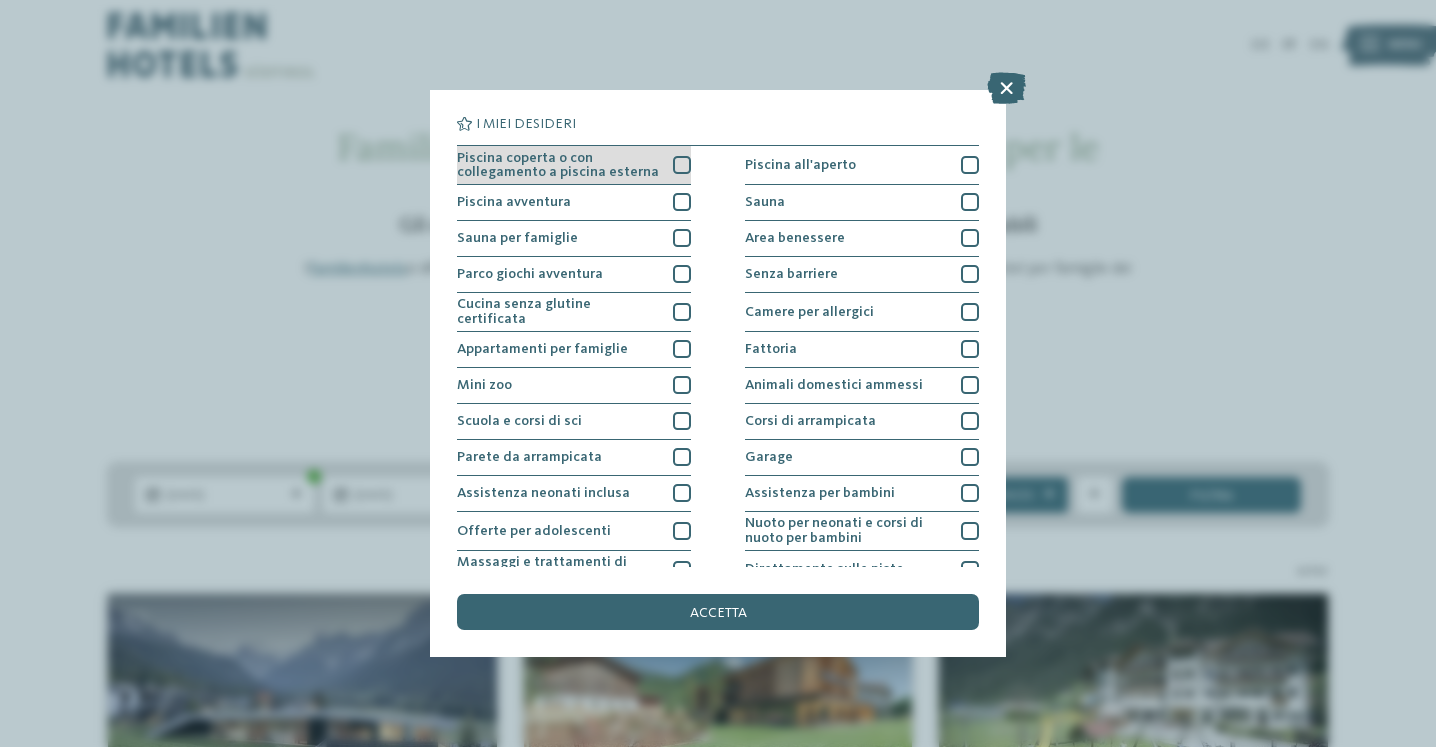 click at bounding box center [682, 165] 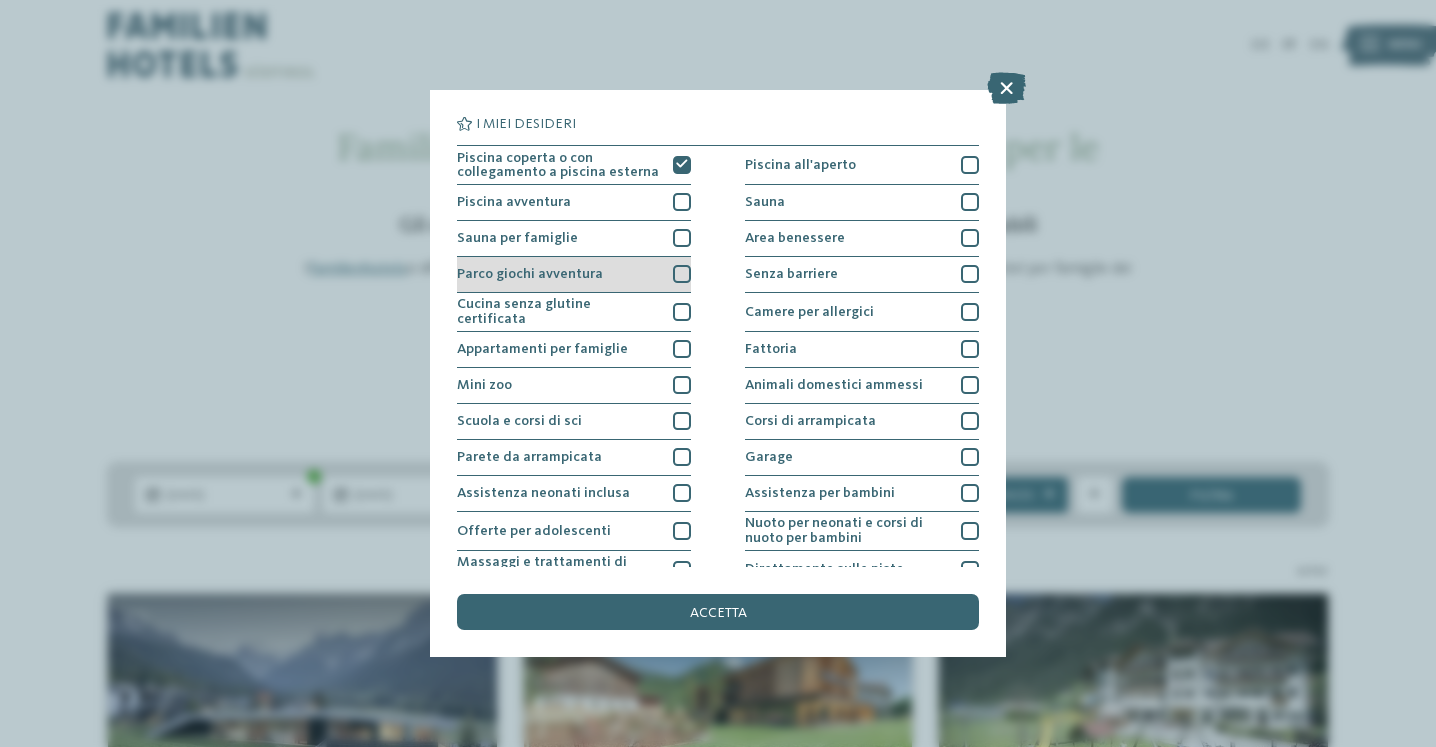 click at bounding box center [682, 274] 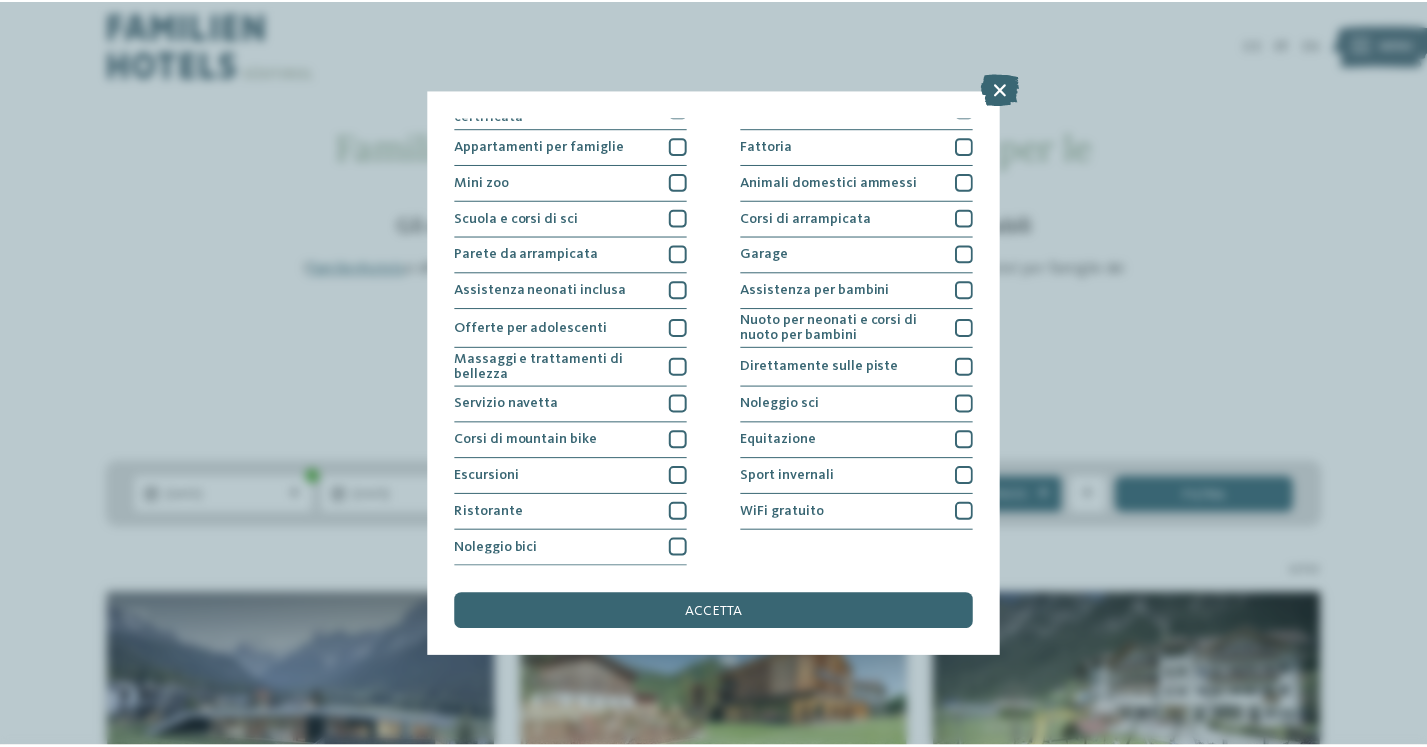 scroll, scrollTop: 377, scrollLeft: 0, axis: vertical 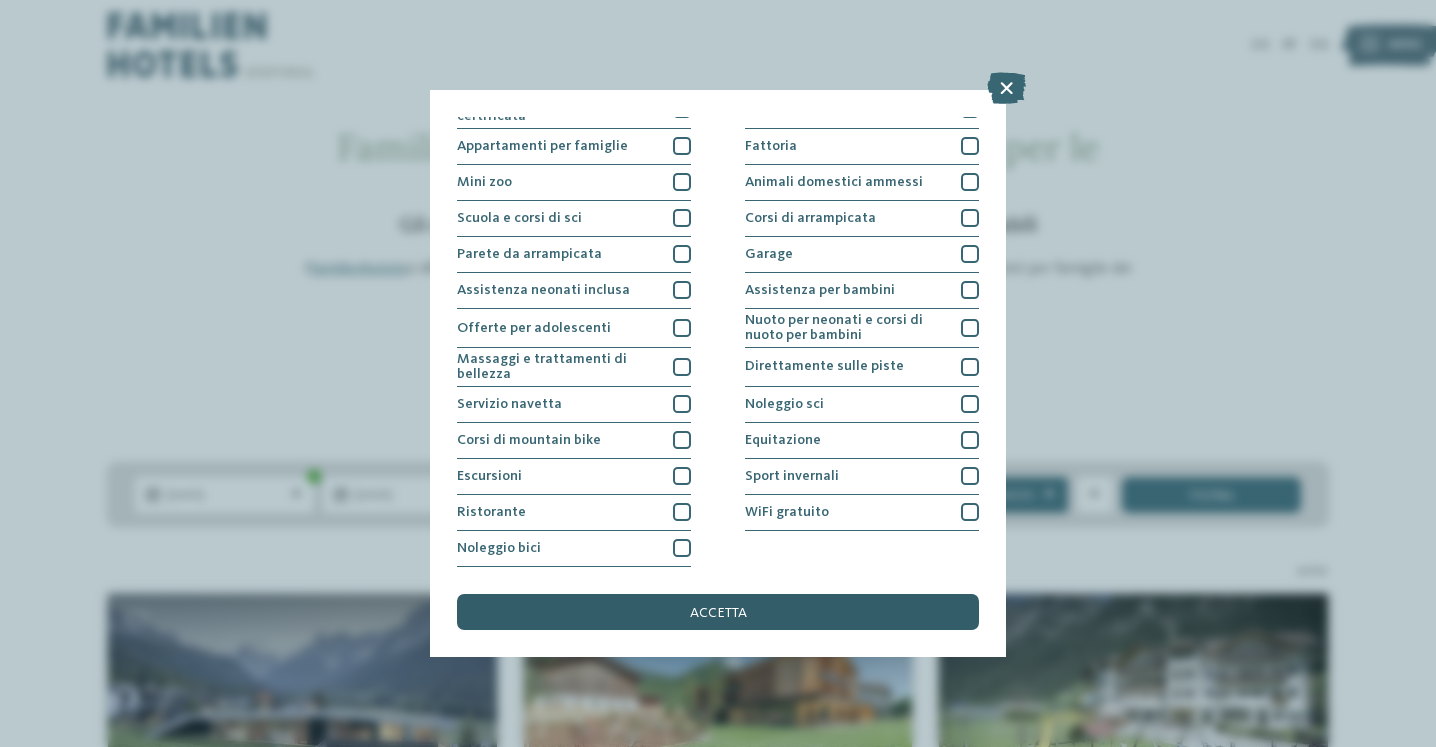 click on "accetta" at bounding box center [718, 613] 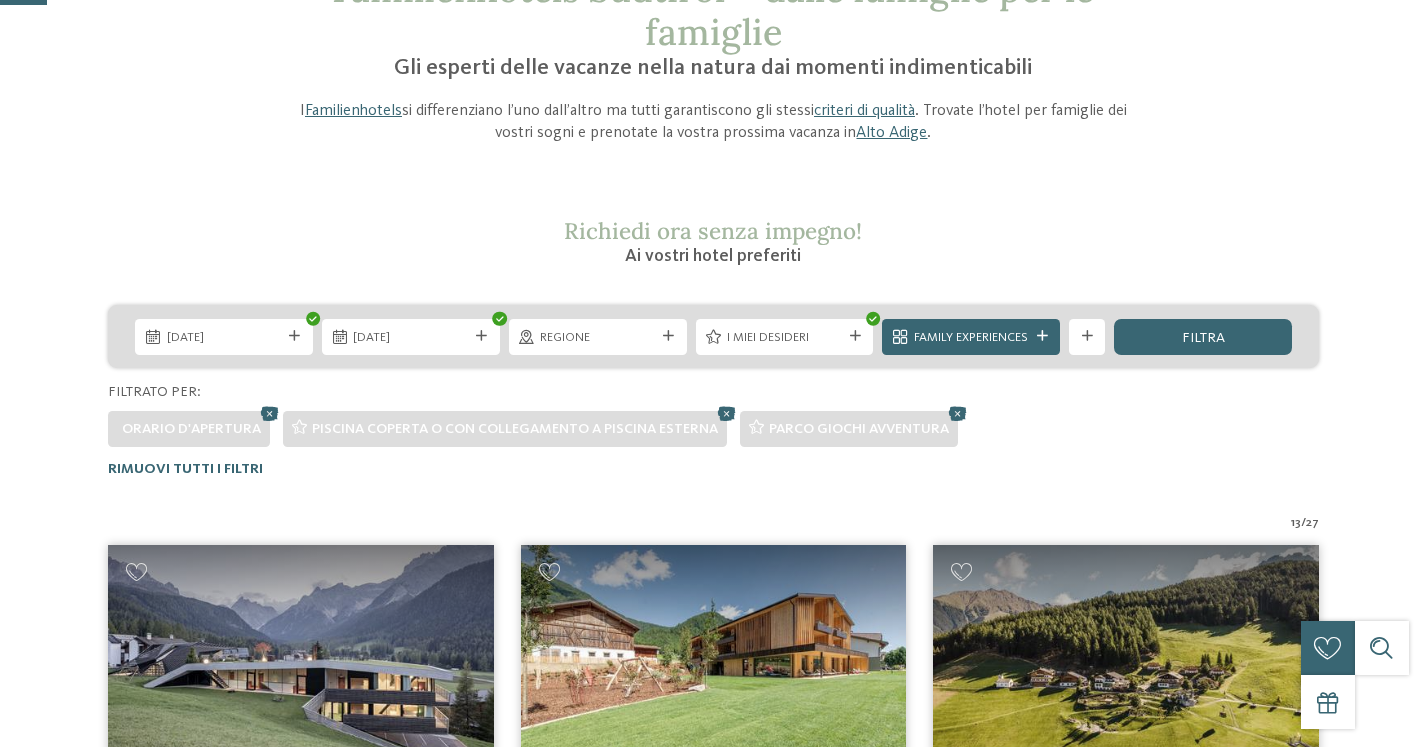 scroll, scrollTop: 109, scrollLeft: 0, axis: vertical 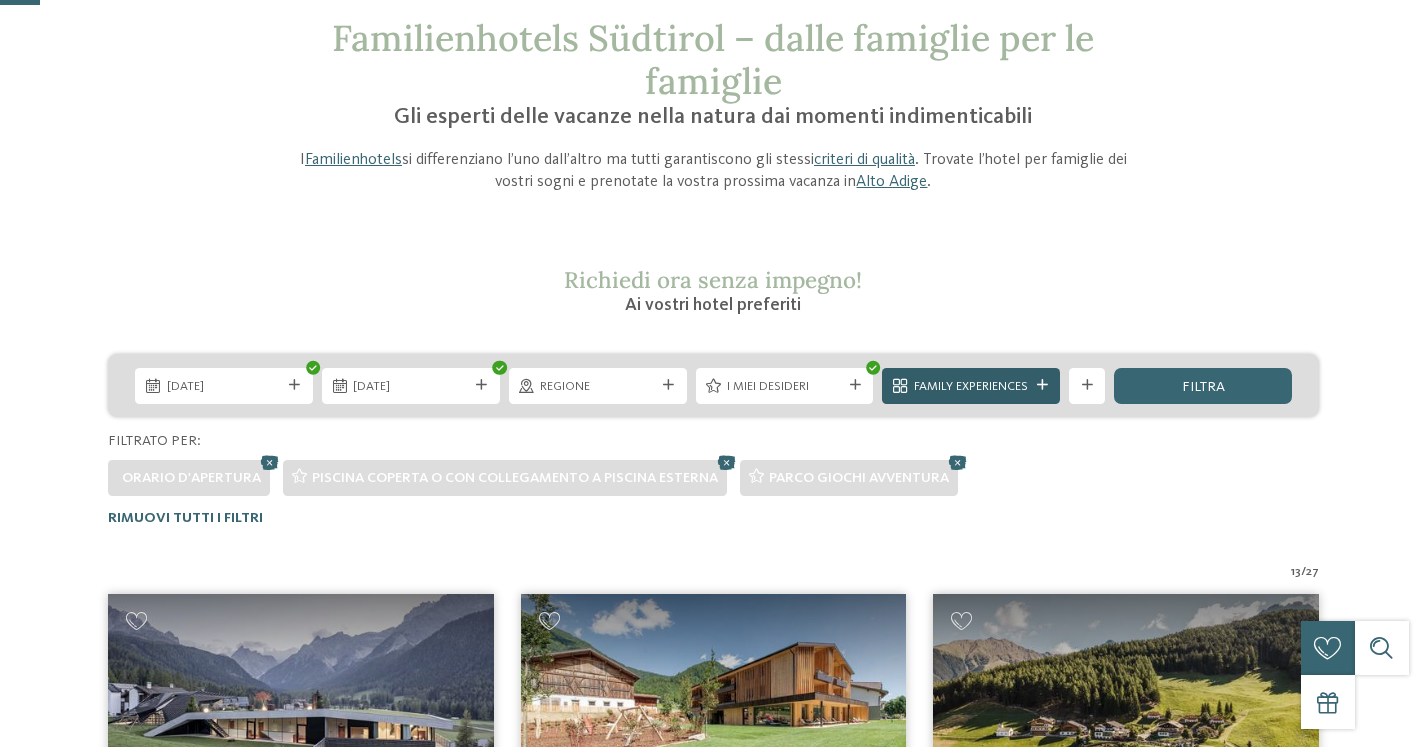 click at bounding box center (1042, 385) 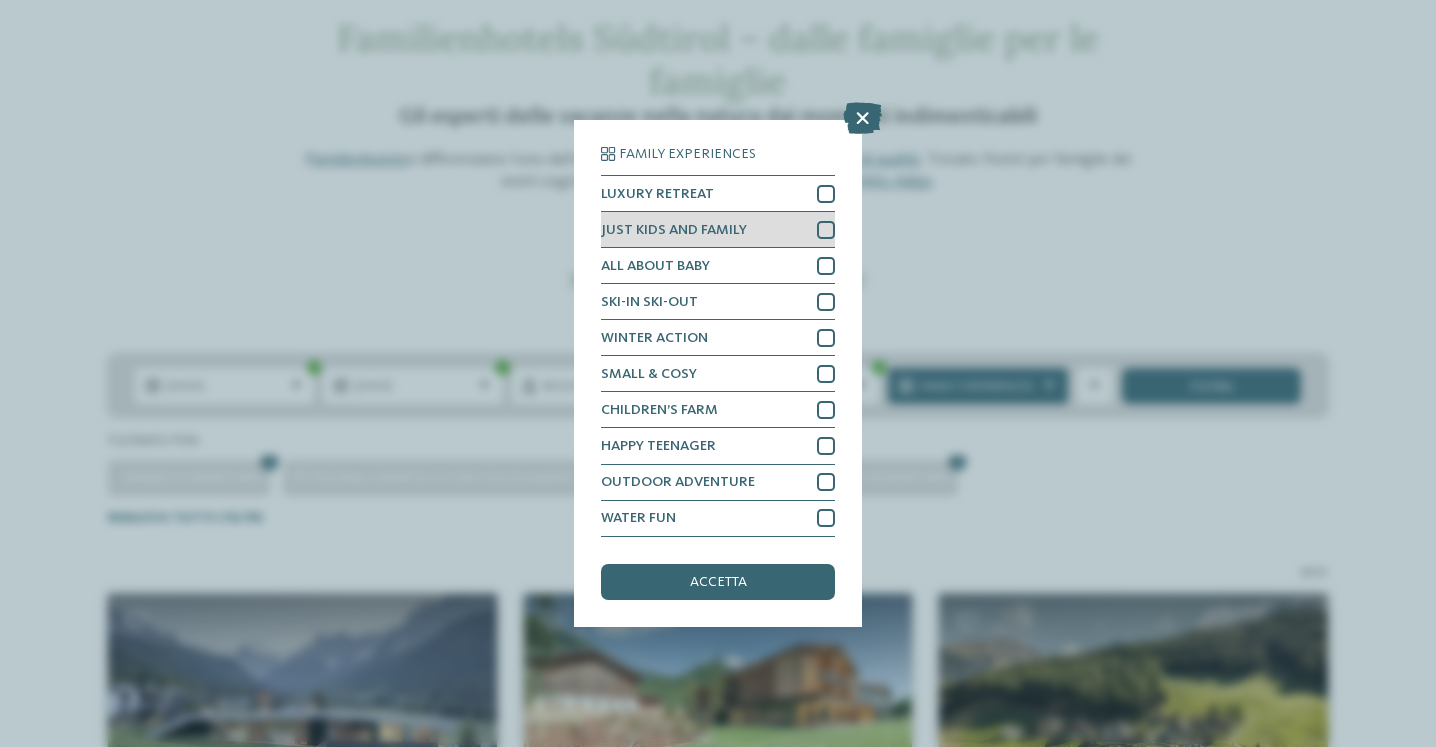 click on "JUST KIDS AND FAMILY" at bounding box center [718, 230] 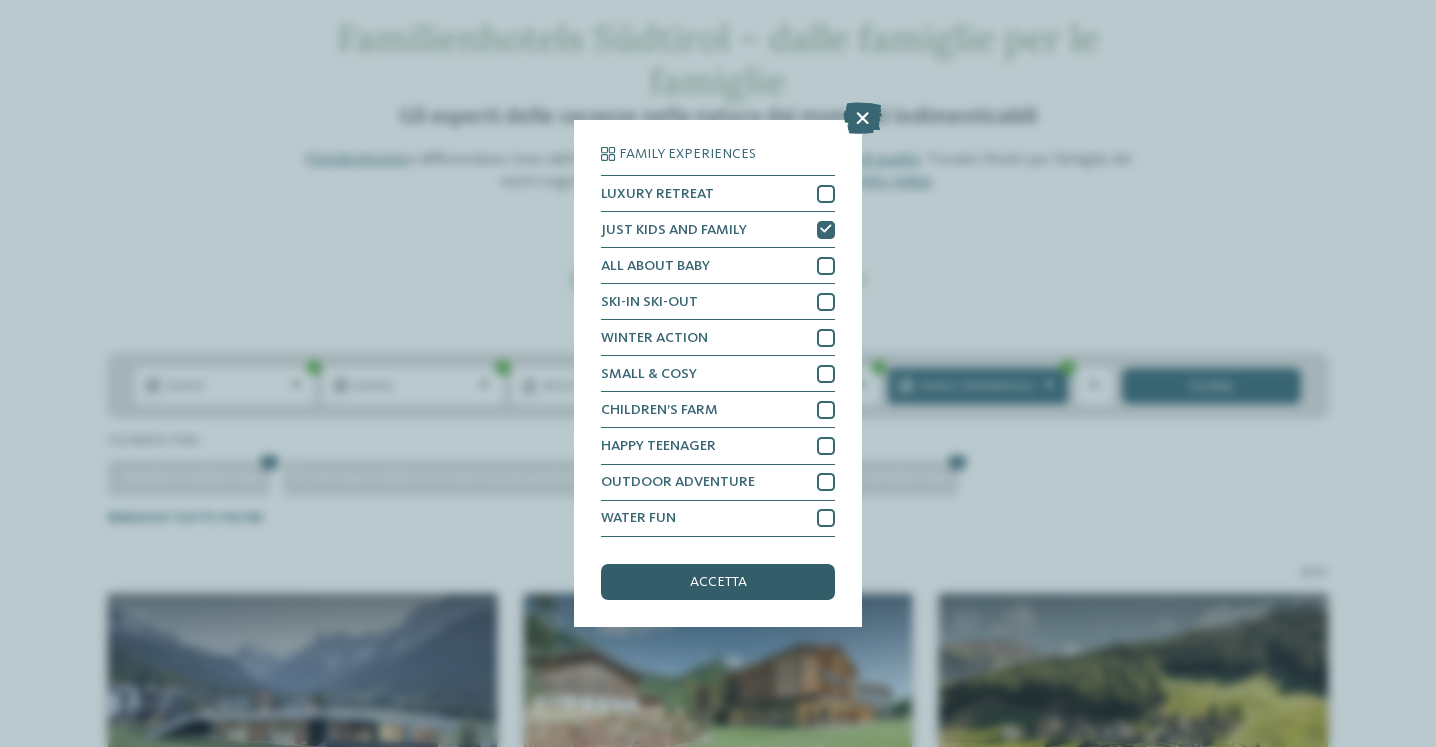 click on "accetta" at bounding box center (718, 582) 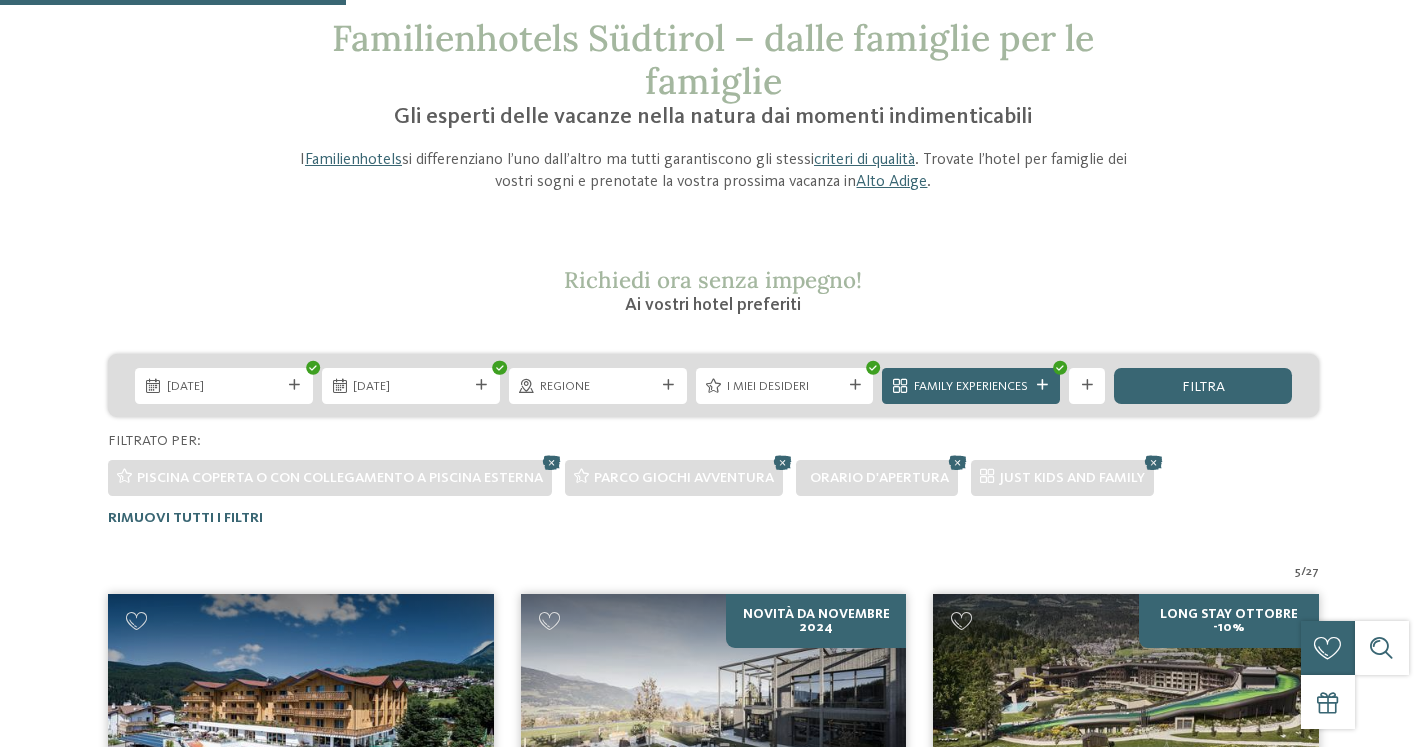 scroll, scrollTop: 576, scrollLeft: 0, axis: vertical 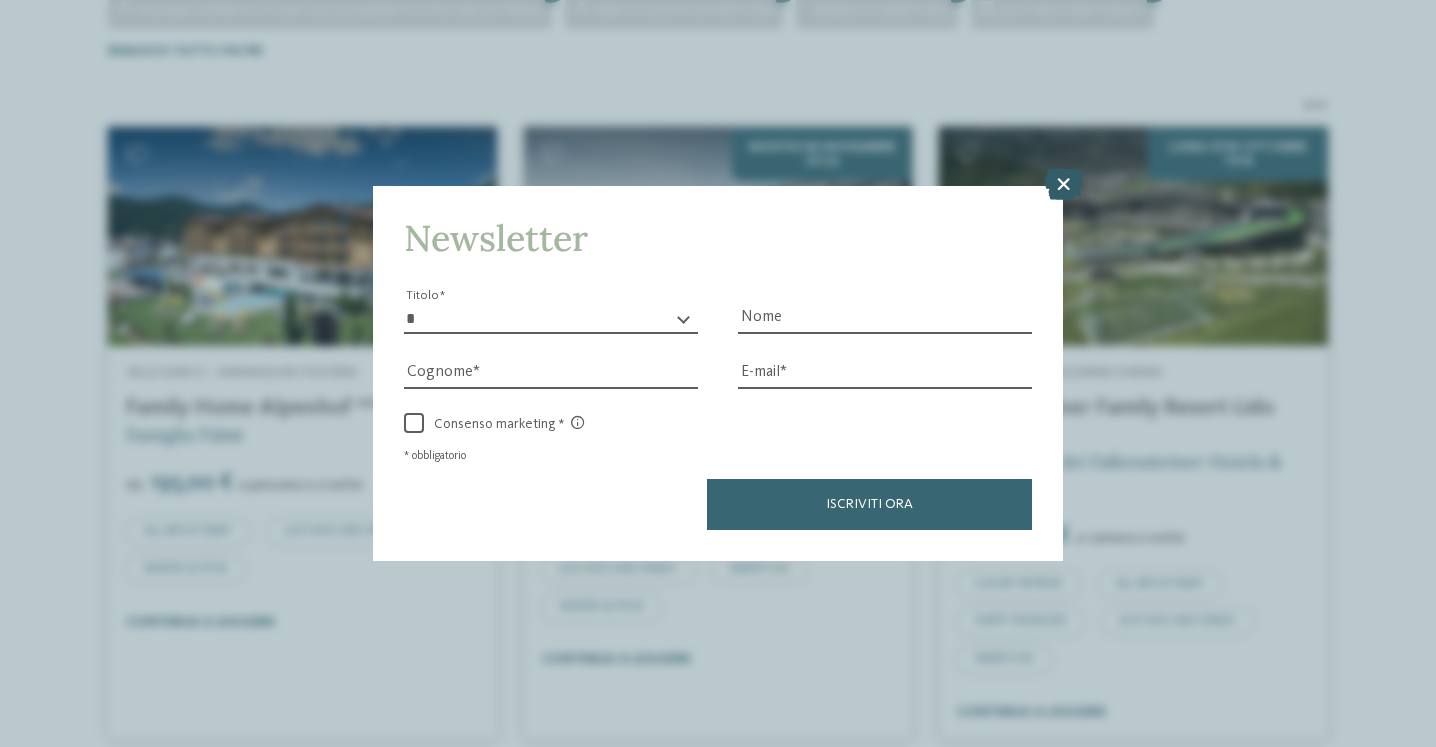 click at bounding box center (1063, 184) 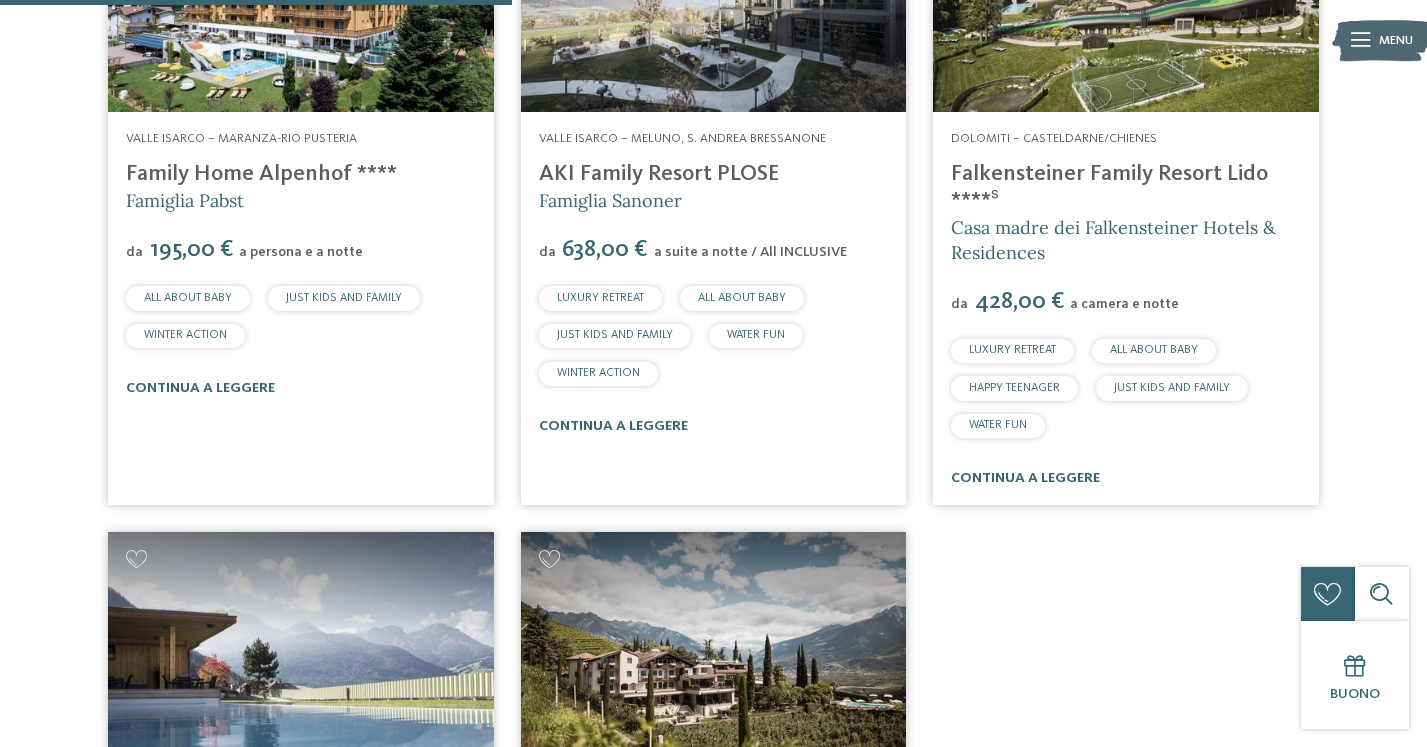 scroll, scrollTop: 793, scrollLeft: 0, axis: vertical 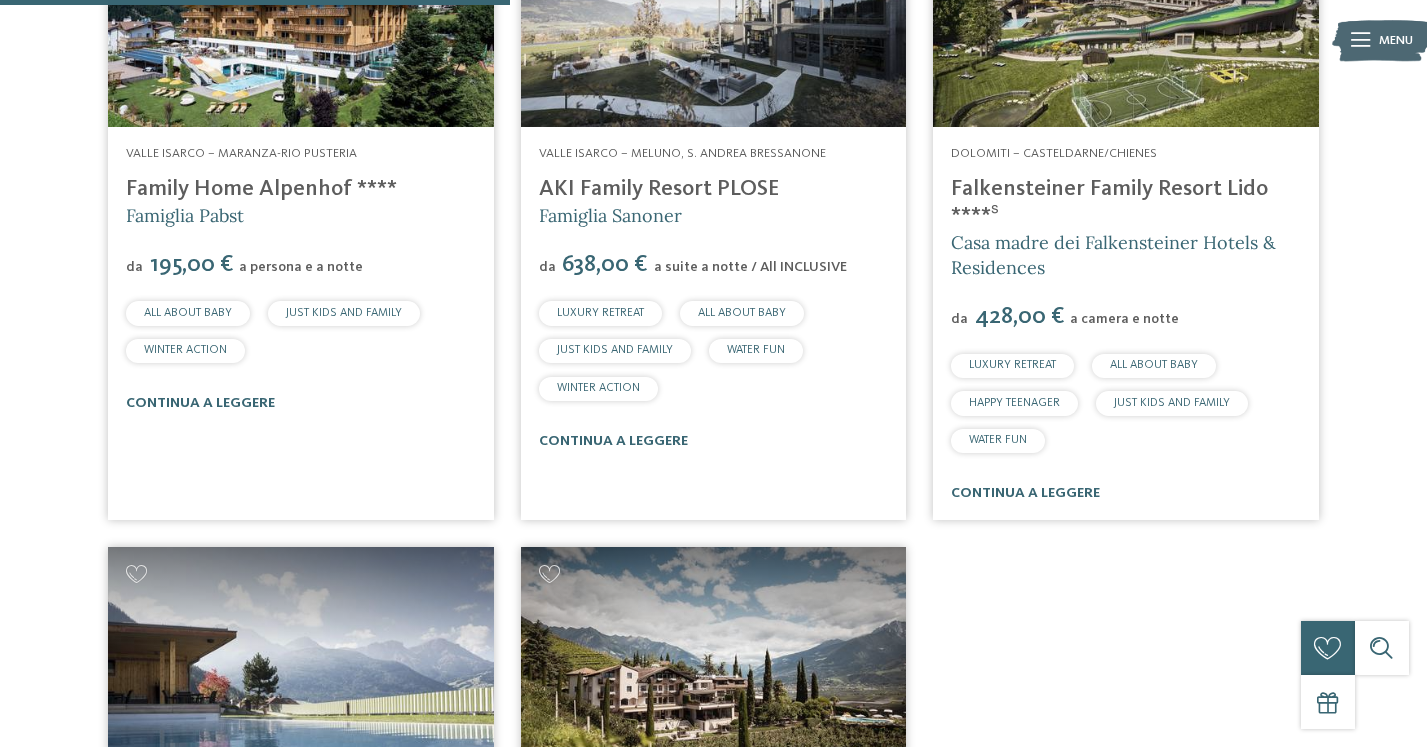 click on "AKI Family Resort PLOSE" at bounding box center [659, 189] 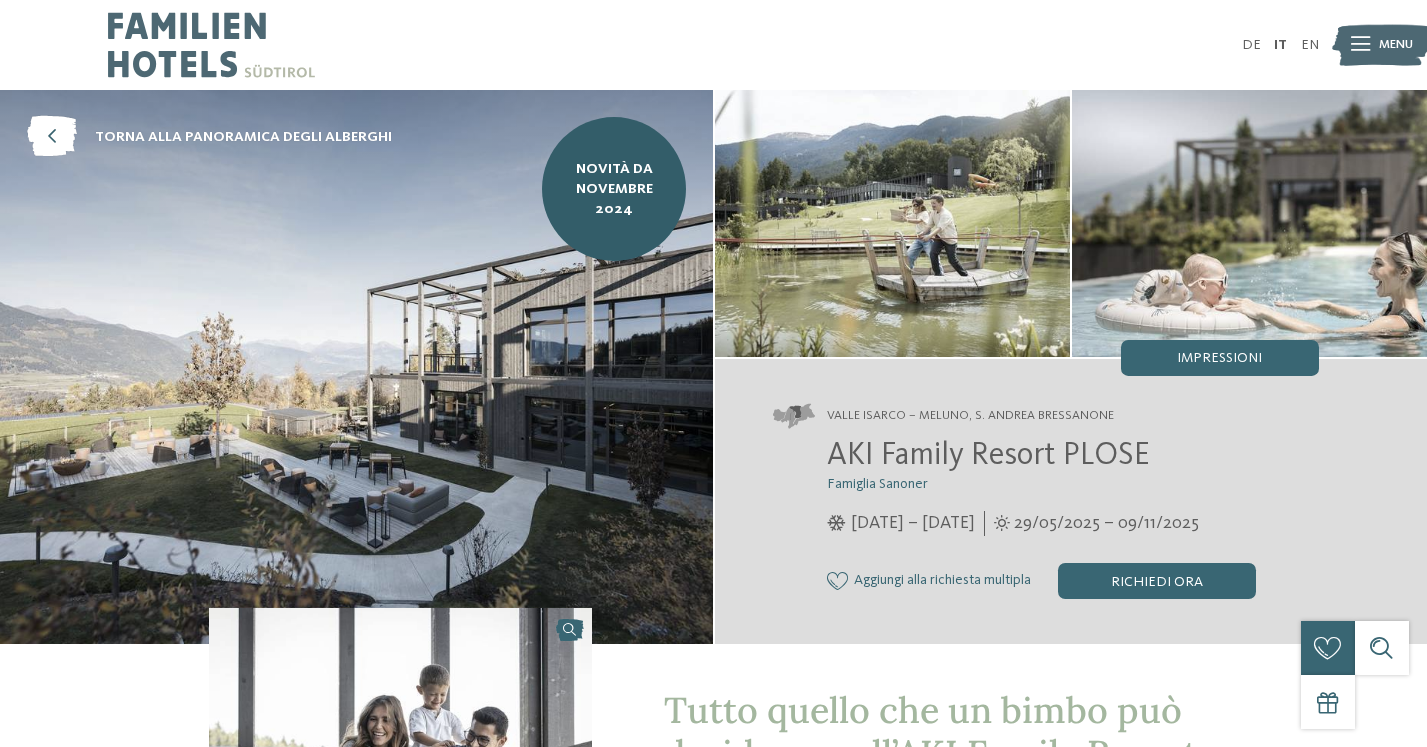 scroll, scrollTop: 0, scrollLeft: 0, axis: both 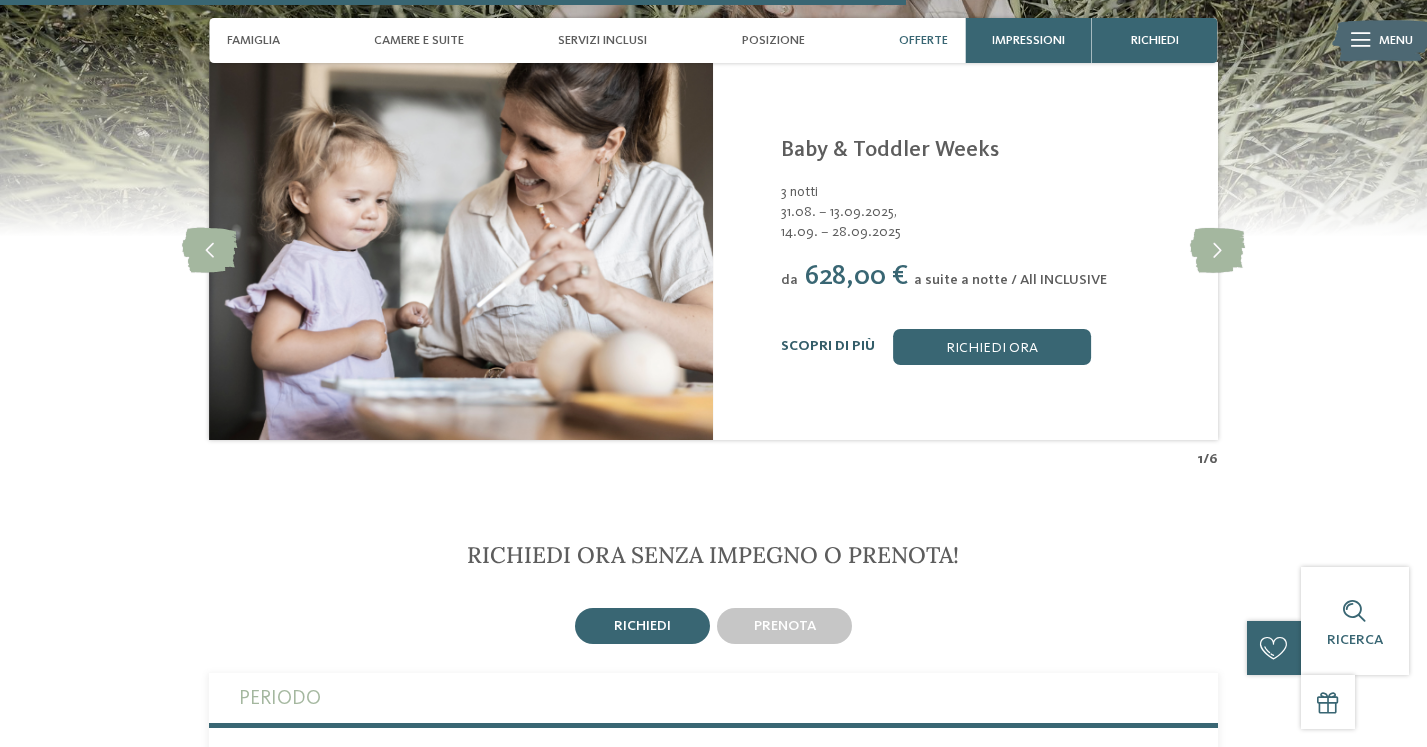 click on "Scopri di più" at bounding box center [828, 346] 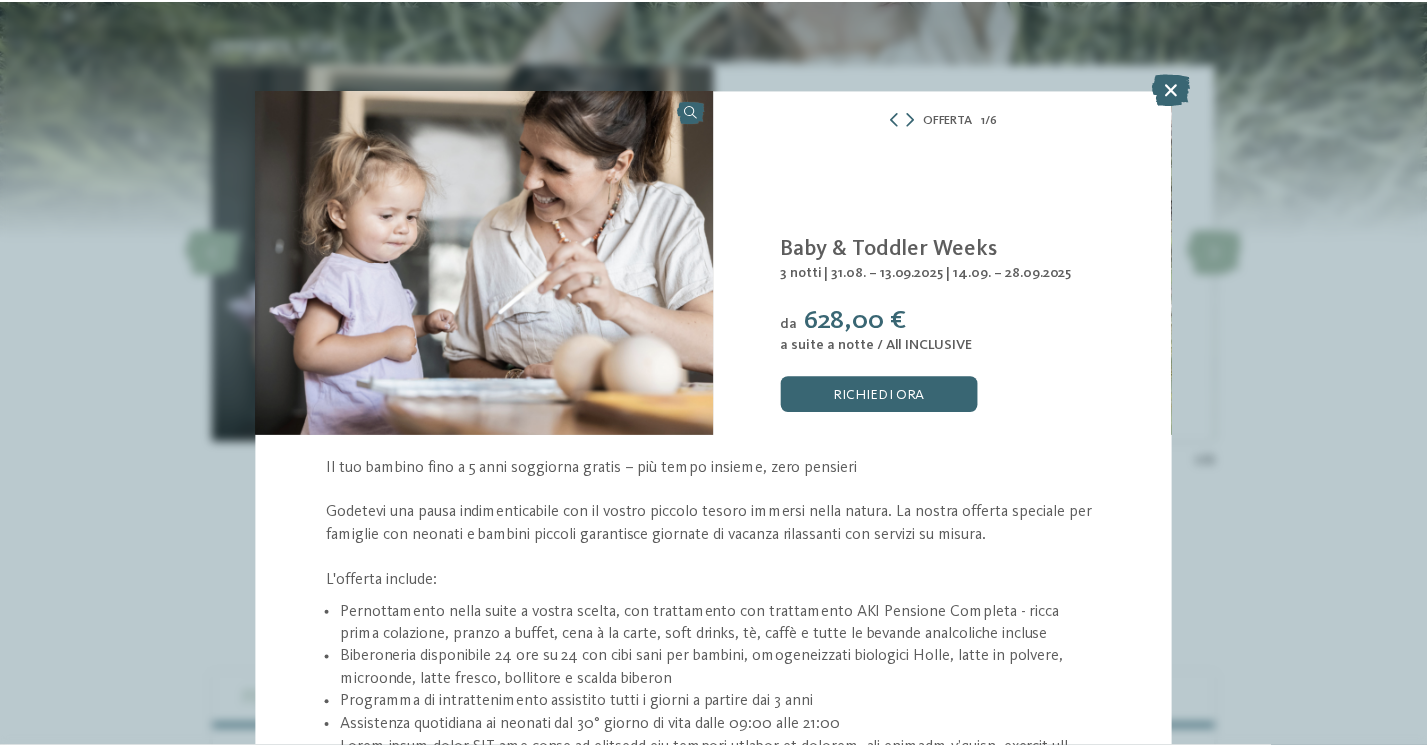 scroll, scrollTop: 0, scrollLeft: 0, axis: both 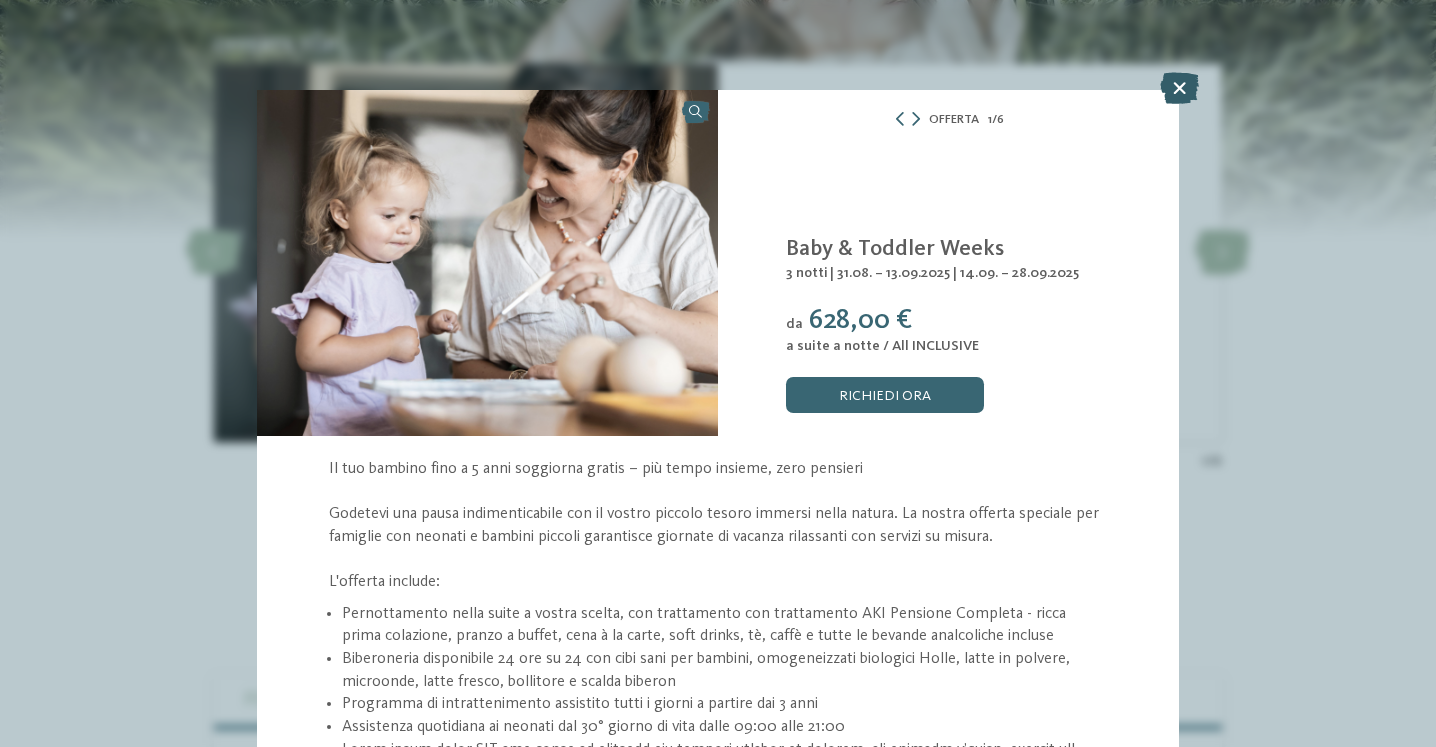 click at bounding box center [1179, 88] 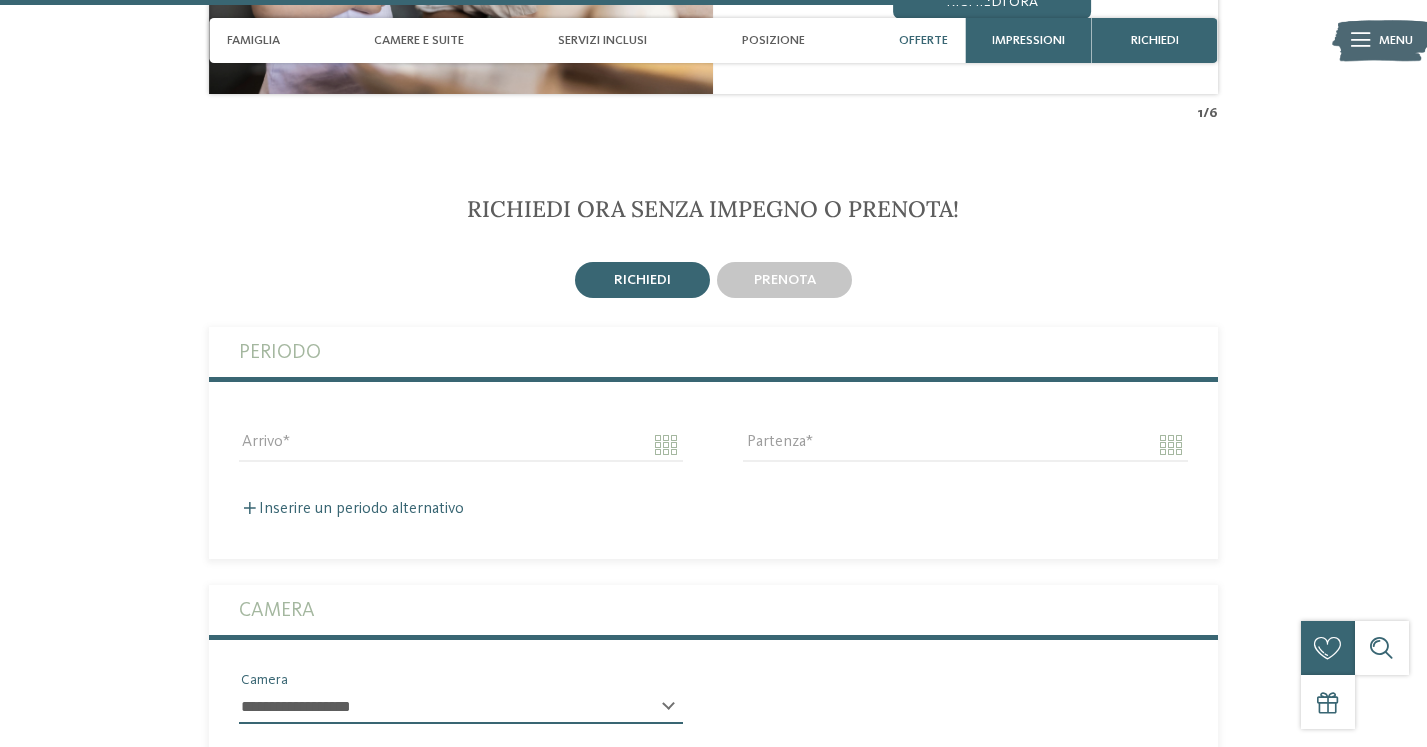 scroll, scrollTop: 4220, scrollLeft: 0, axis: vertical 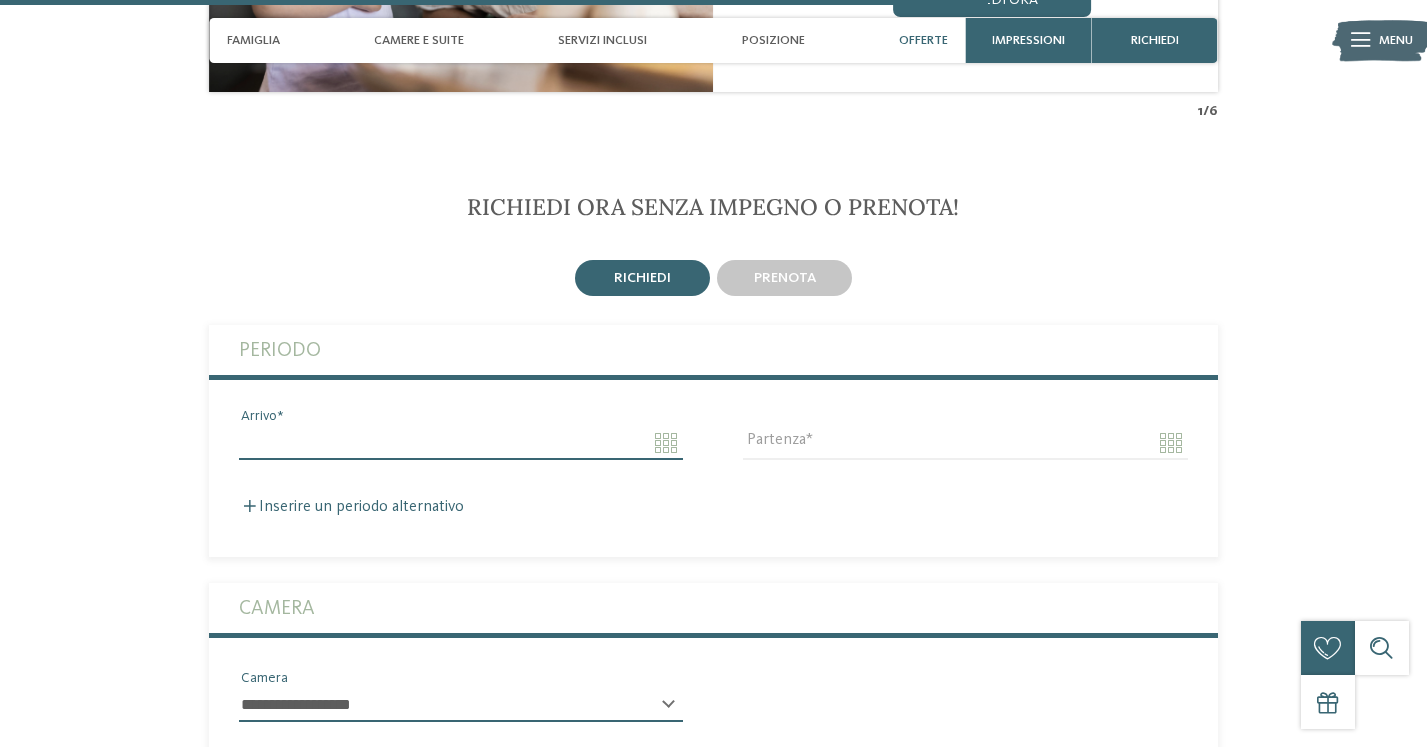 click on "Arrivo" at bounding box center (461, 443) 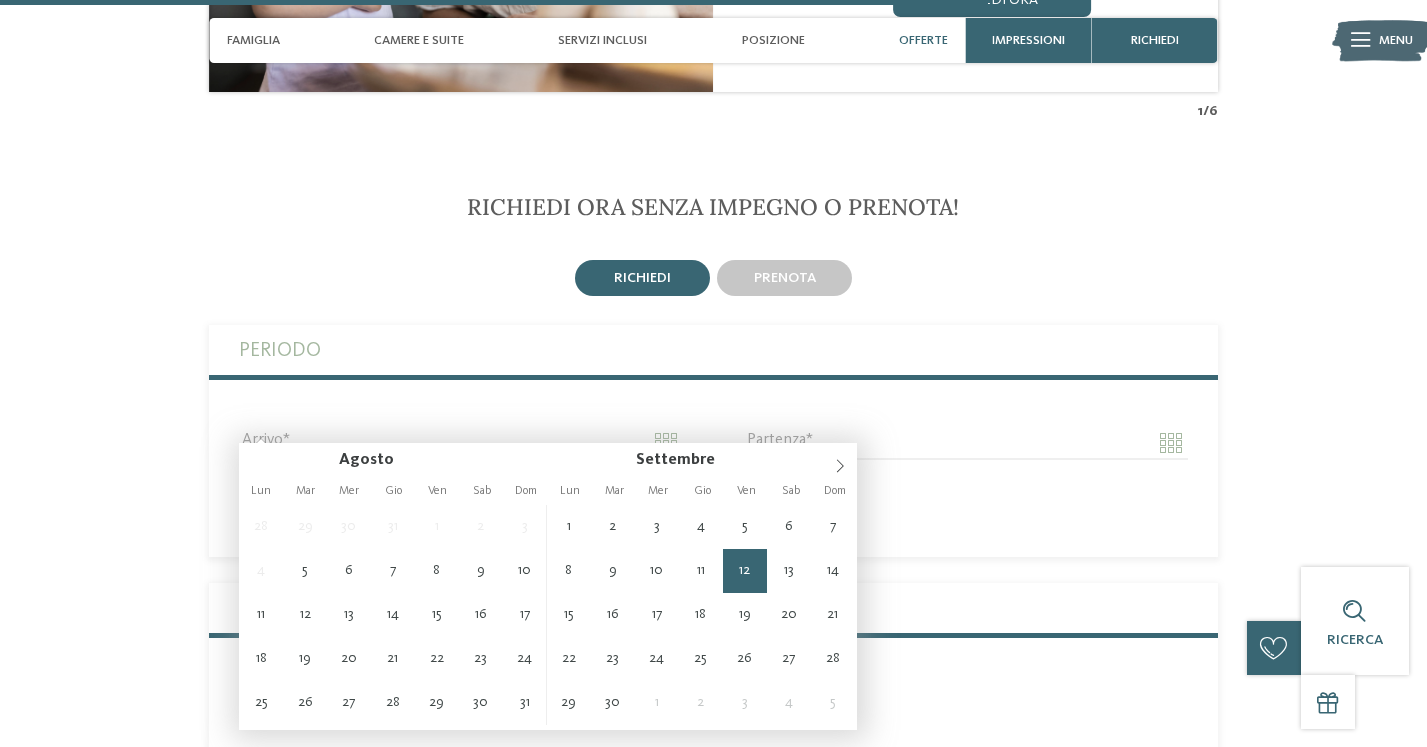 type on "**********" 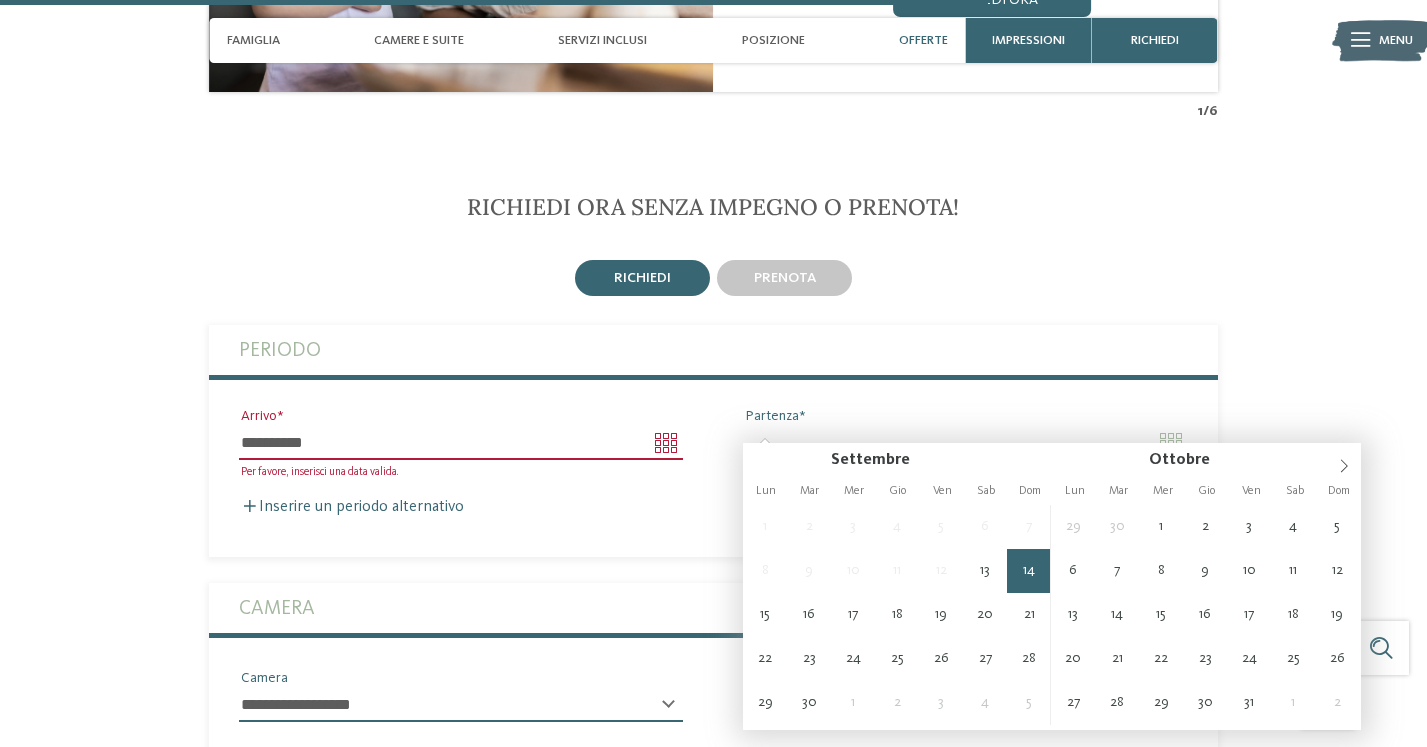 type on "**********" 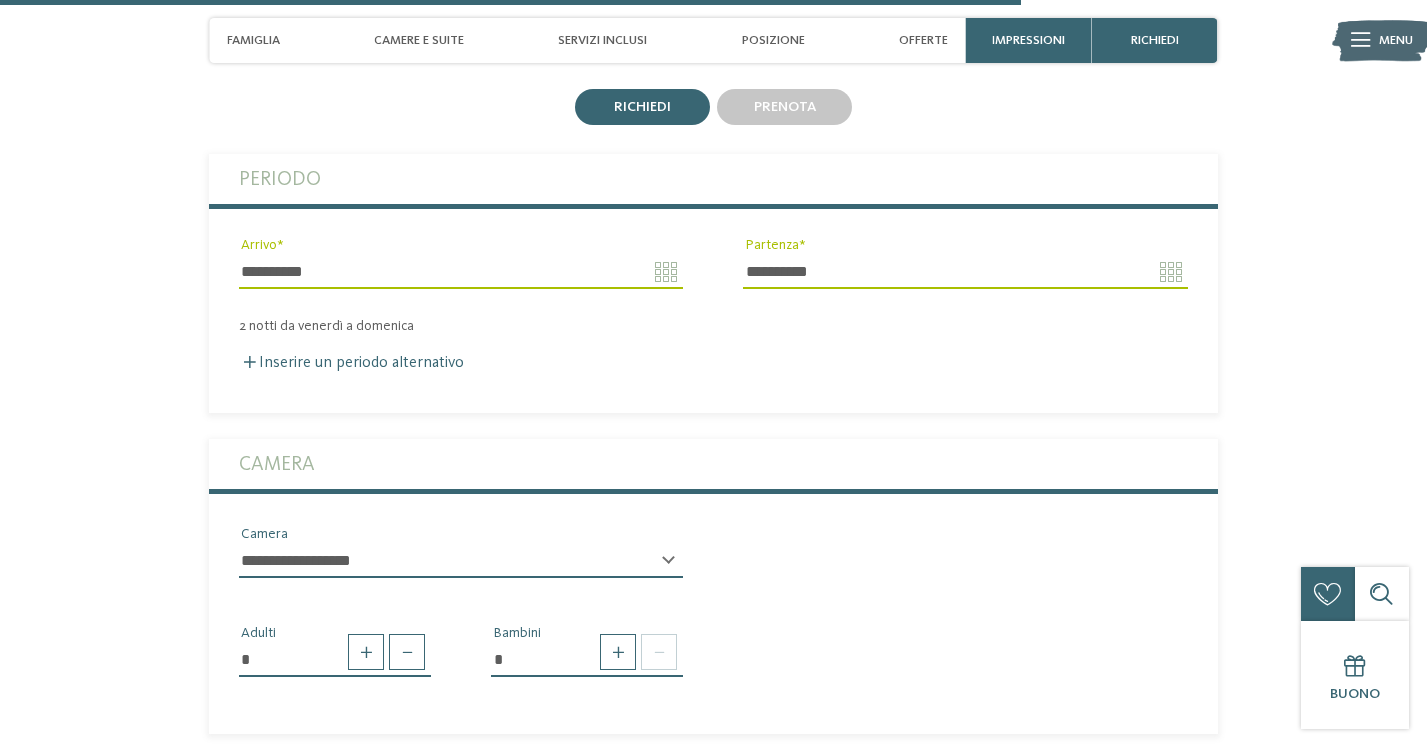 scroll, scrollTop: 4393, scrollLeft: 0, axis: vertical 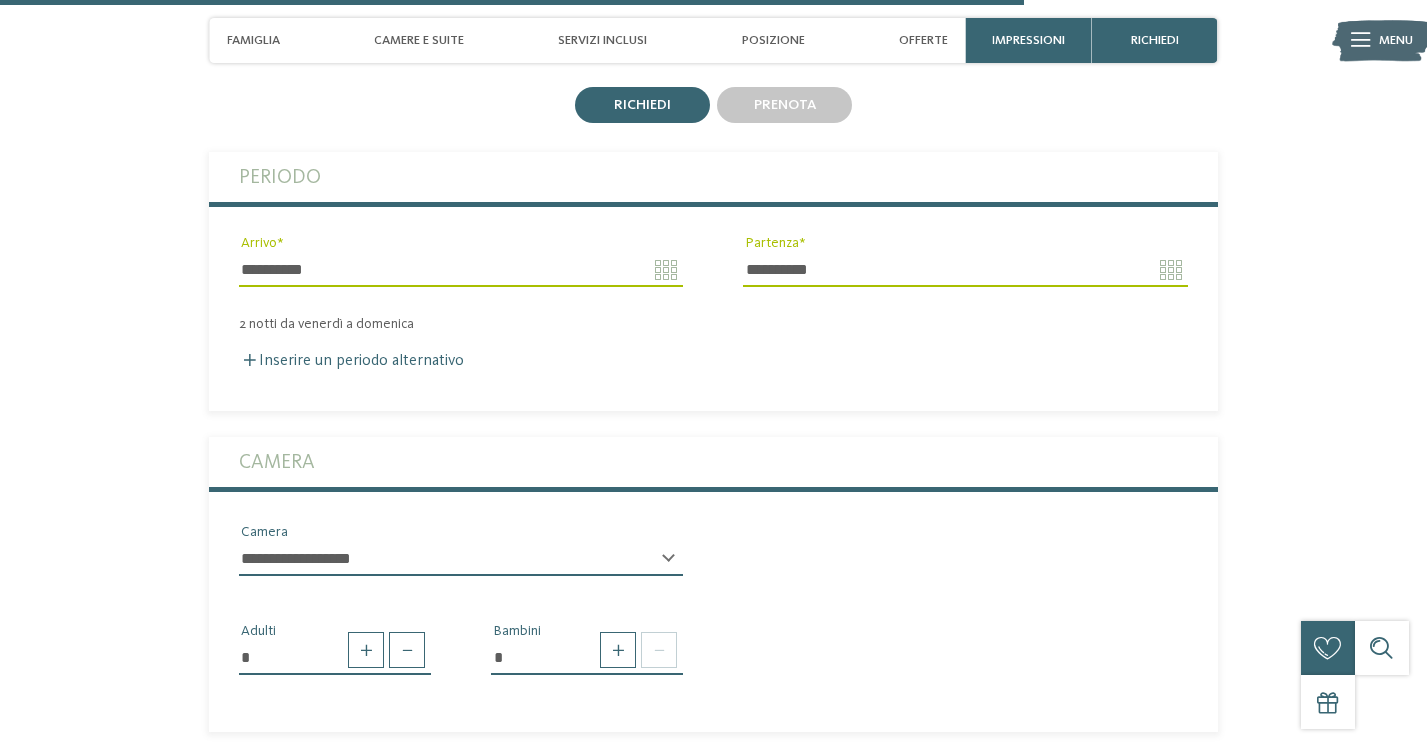 click on "**********" at bounding box center (461, 567) 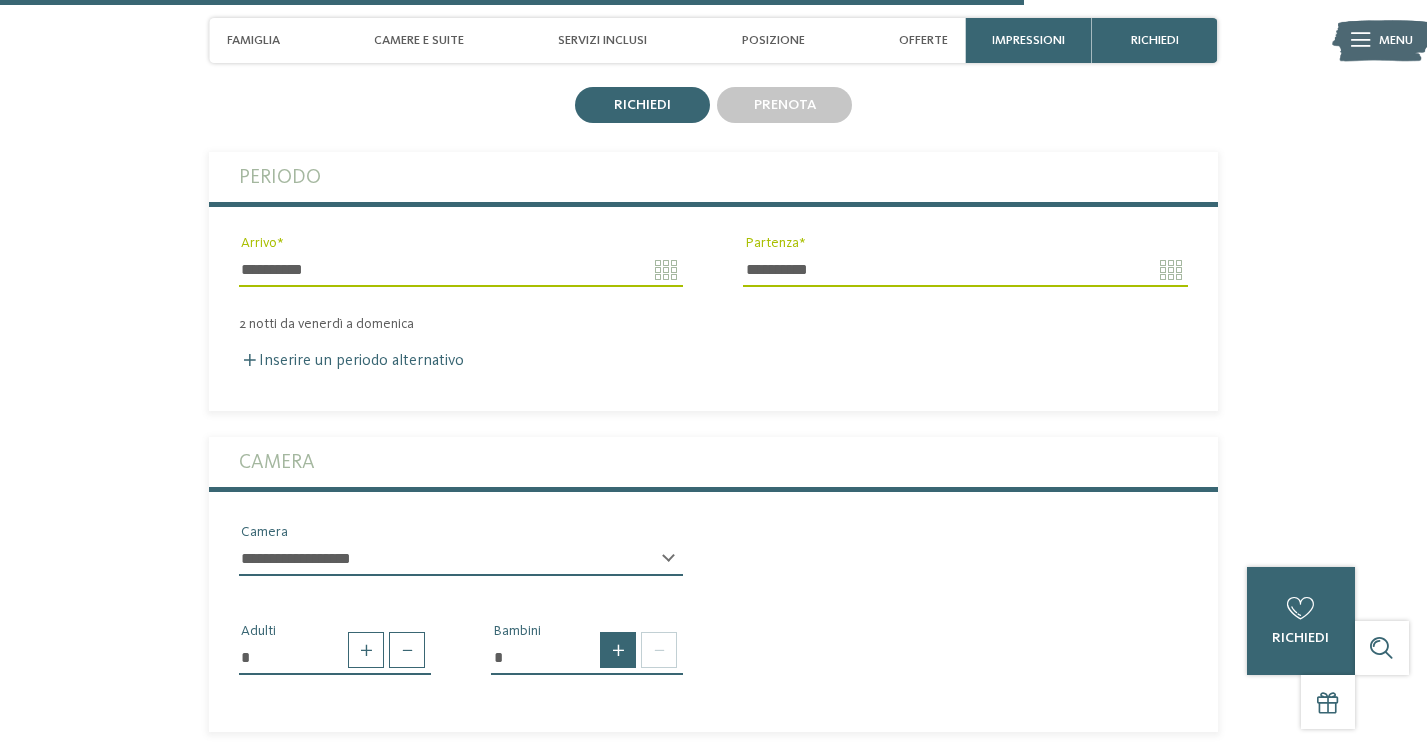click at bounding box center (618, 650) 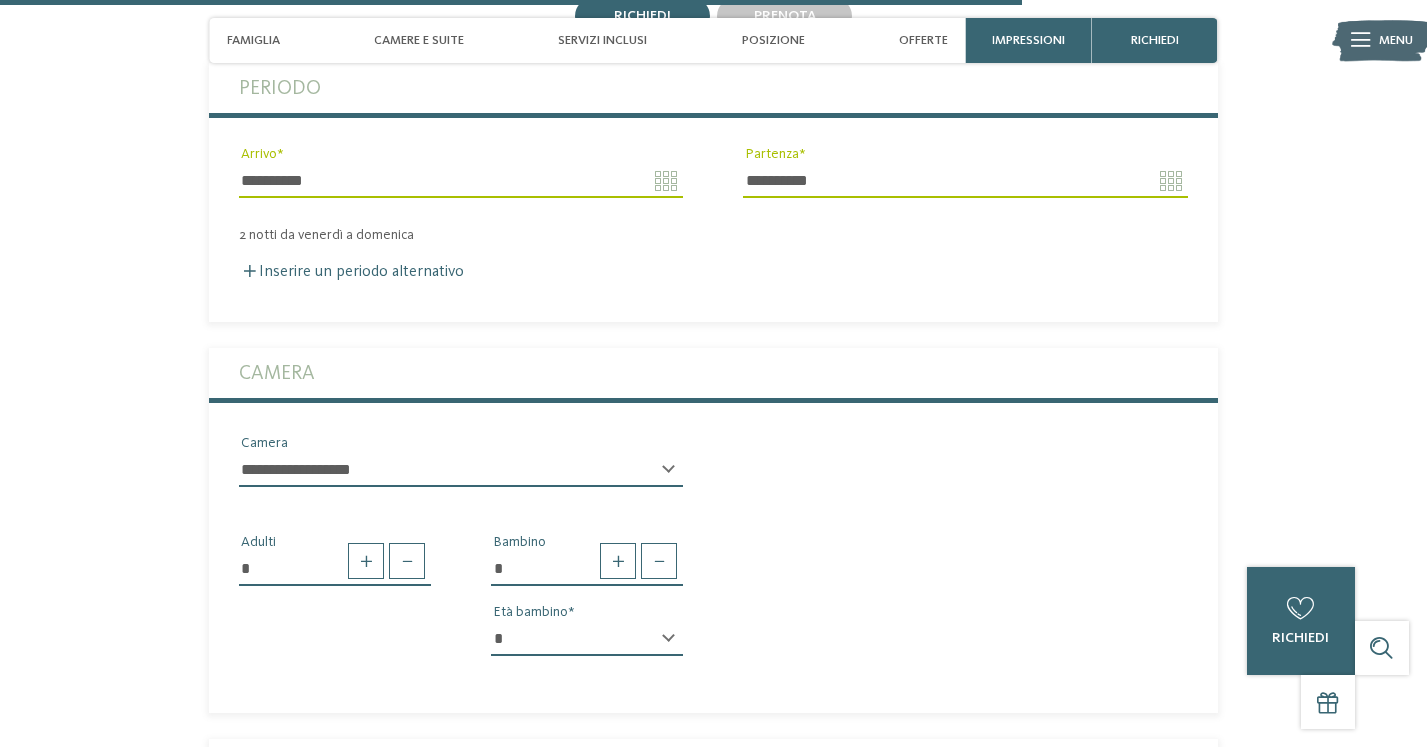 scroll, scrollTop: 4492, scrollLeft: 0, axis: vertical 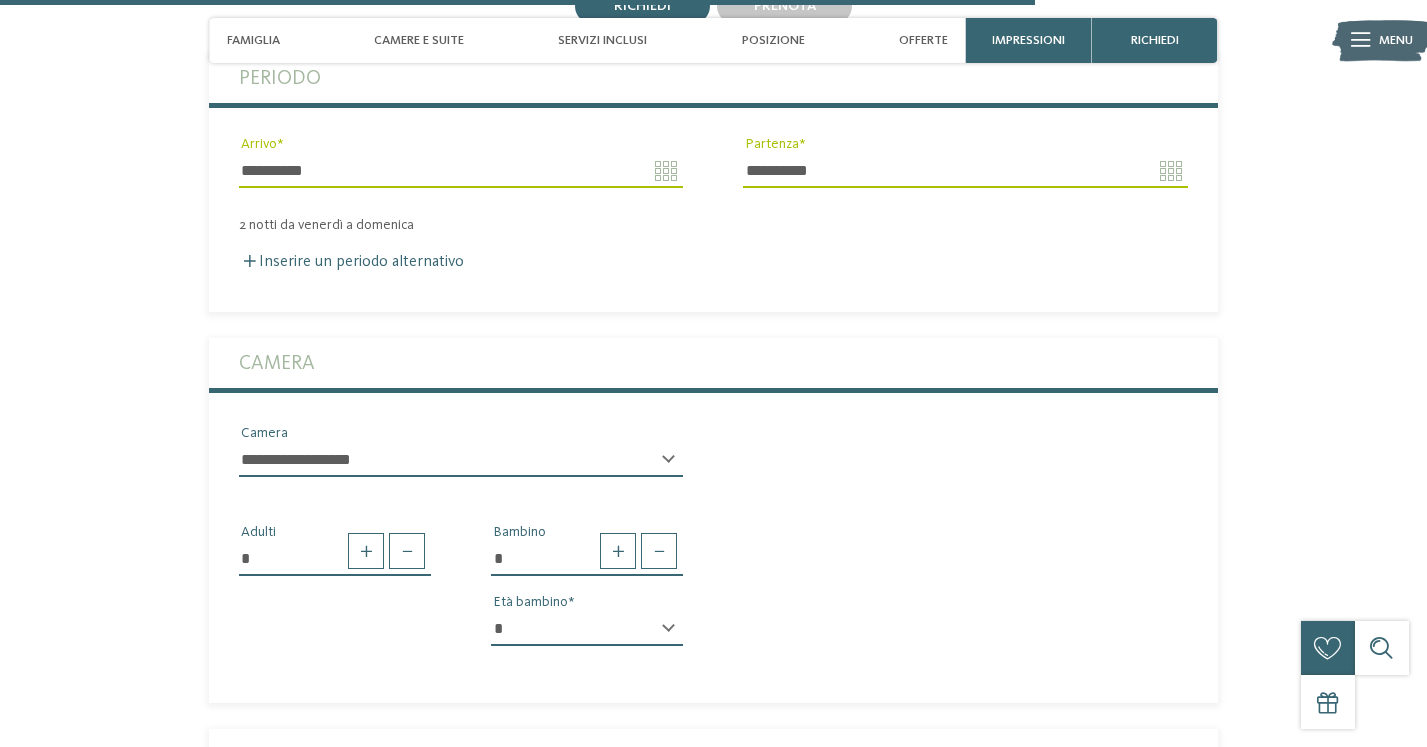 select on "*" 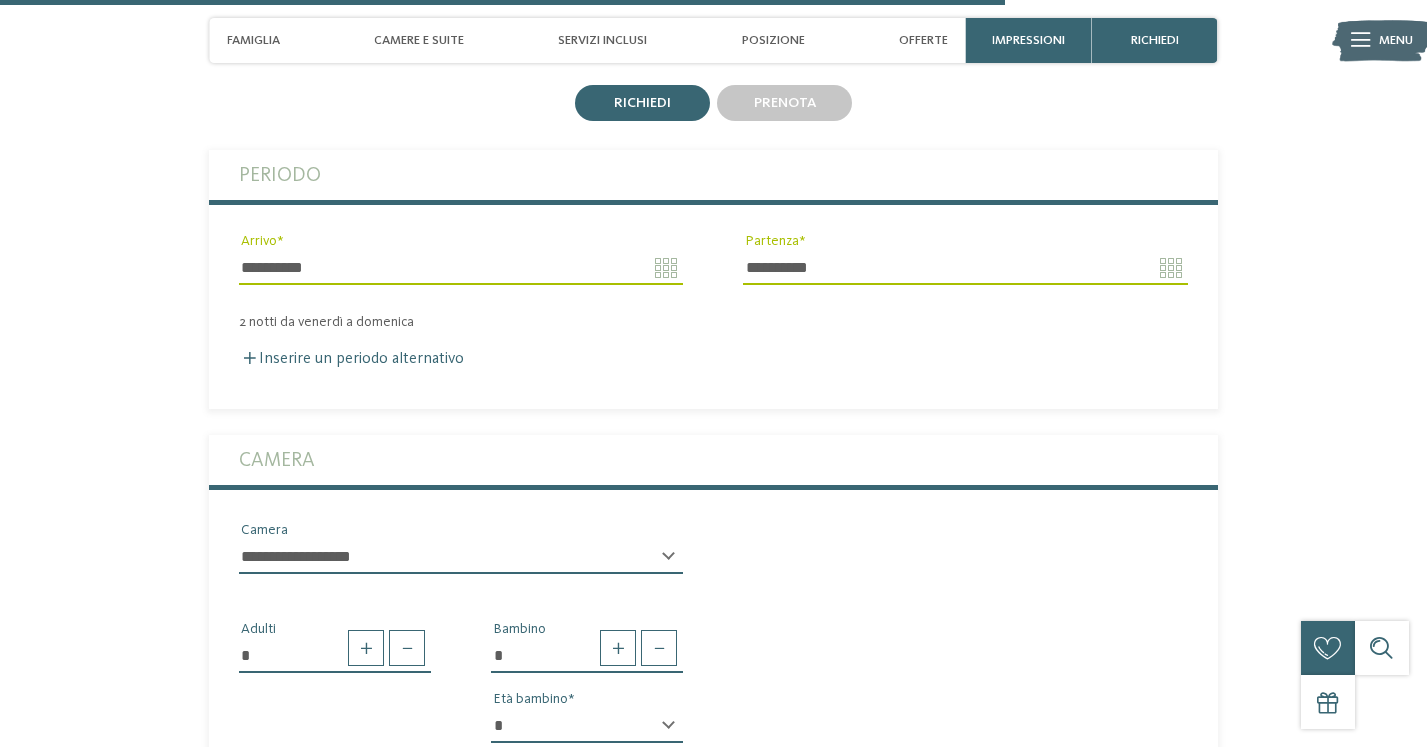 scroll, scrollTop: 4397, scrollLeft: 0, axis: vertical 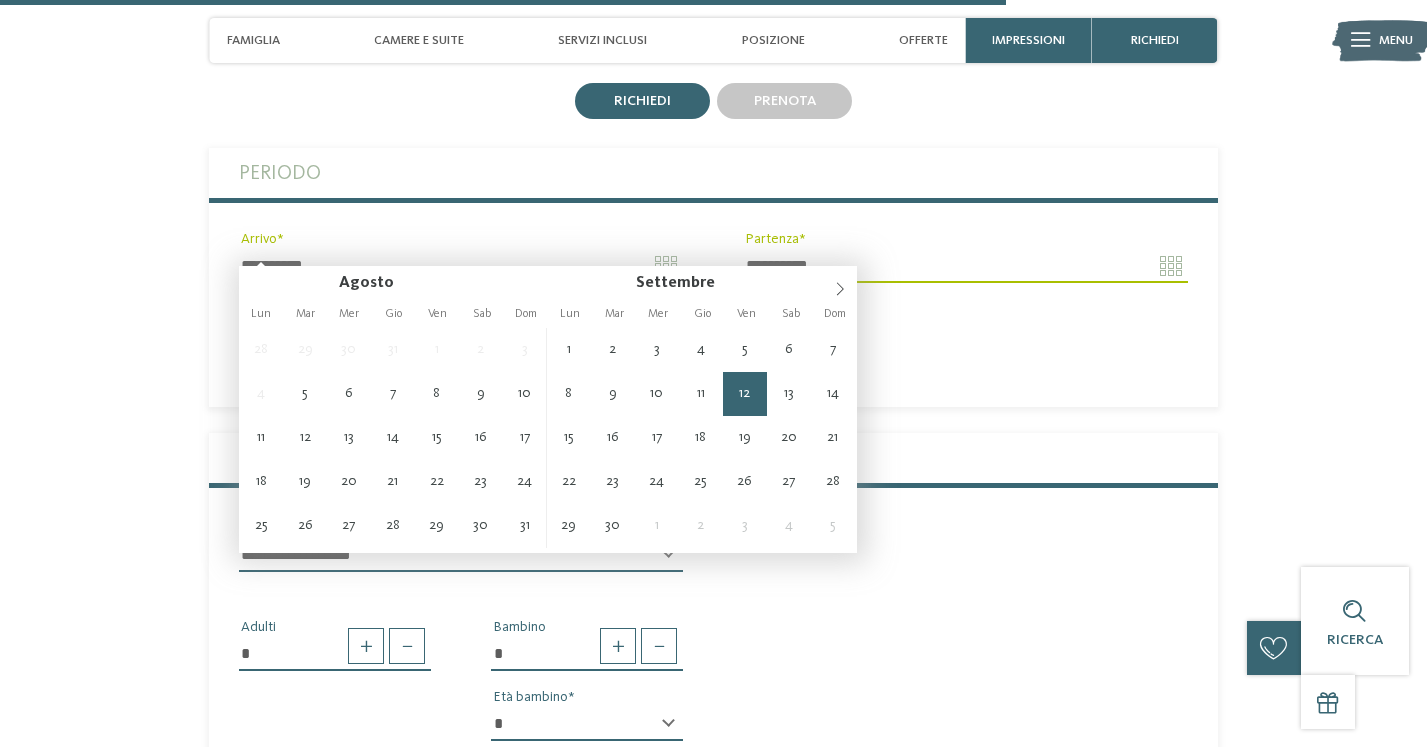click on "**********" at bounding box center [461, 266] 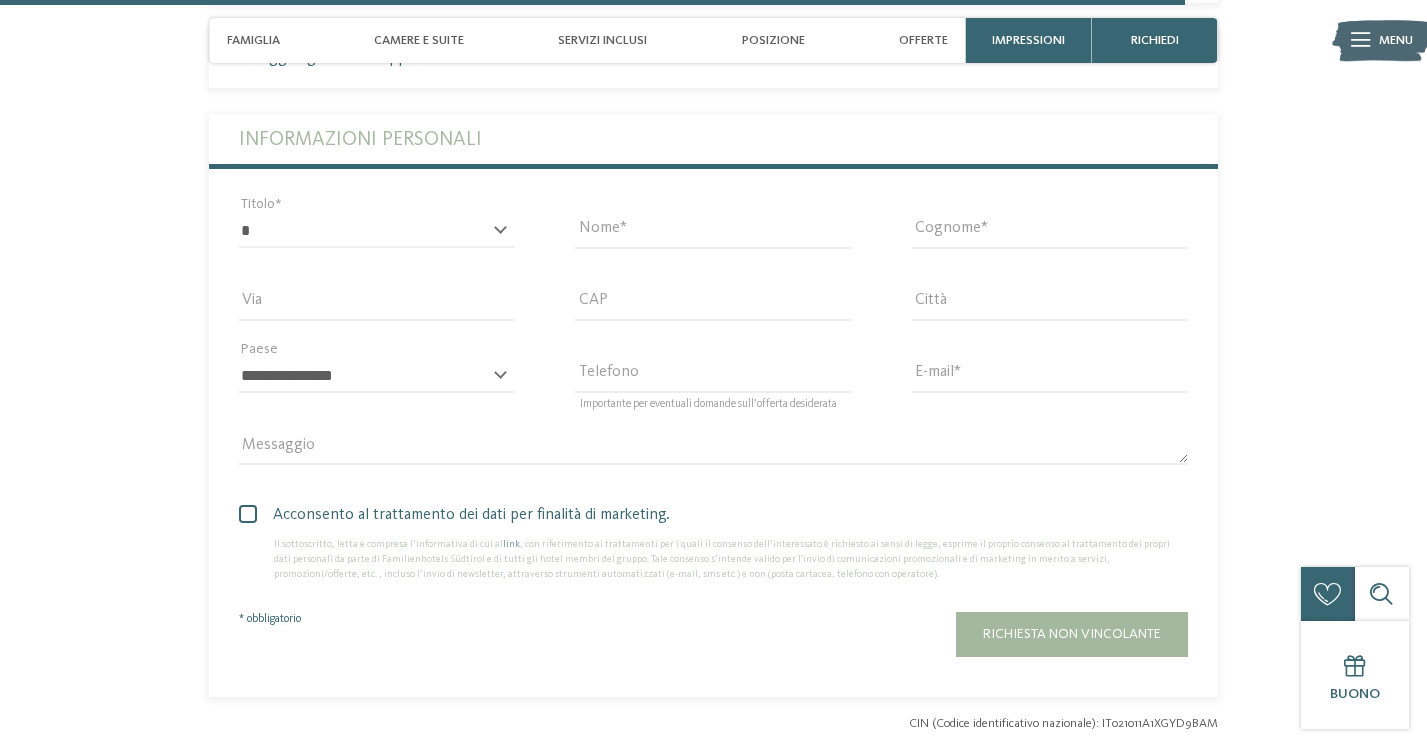 scroll, scrollTop: 5177, scrollLeft: 0, axis: vertical 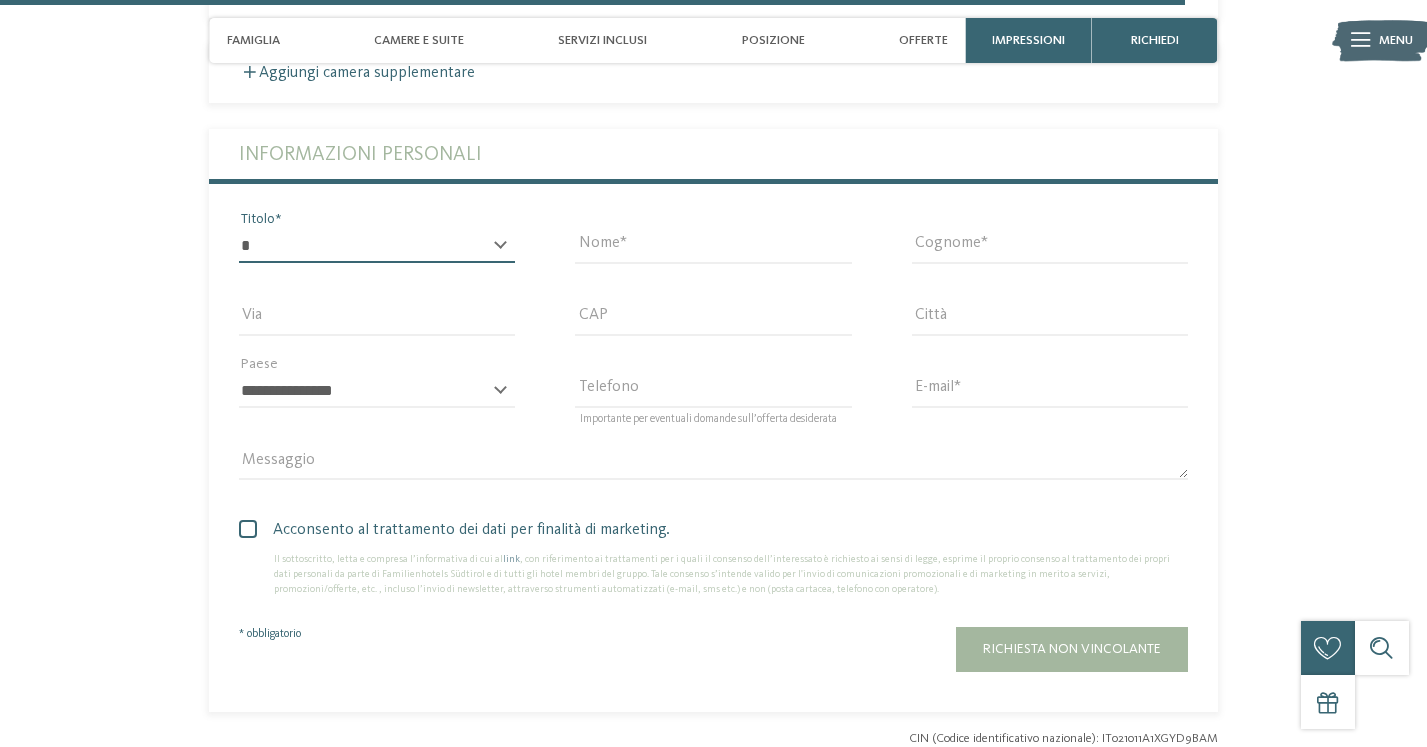 select on "*" 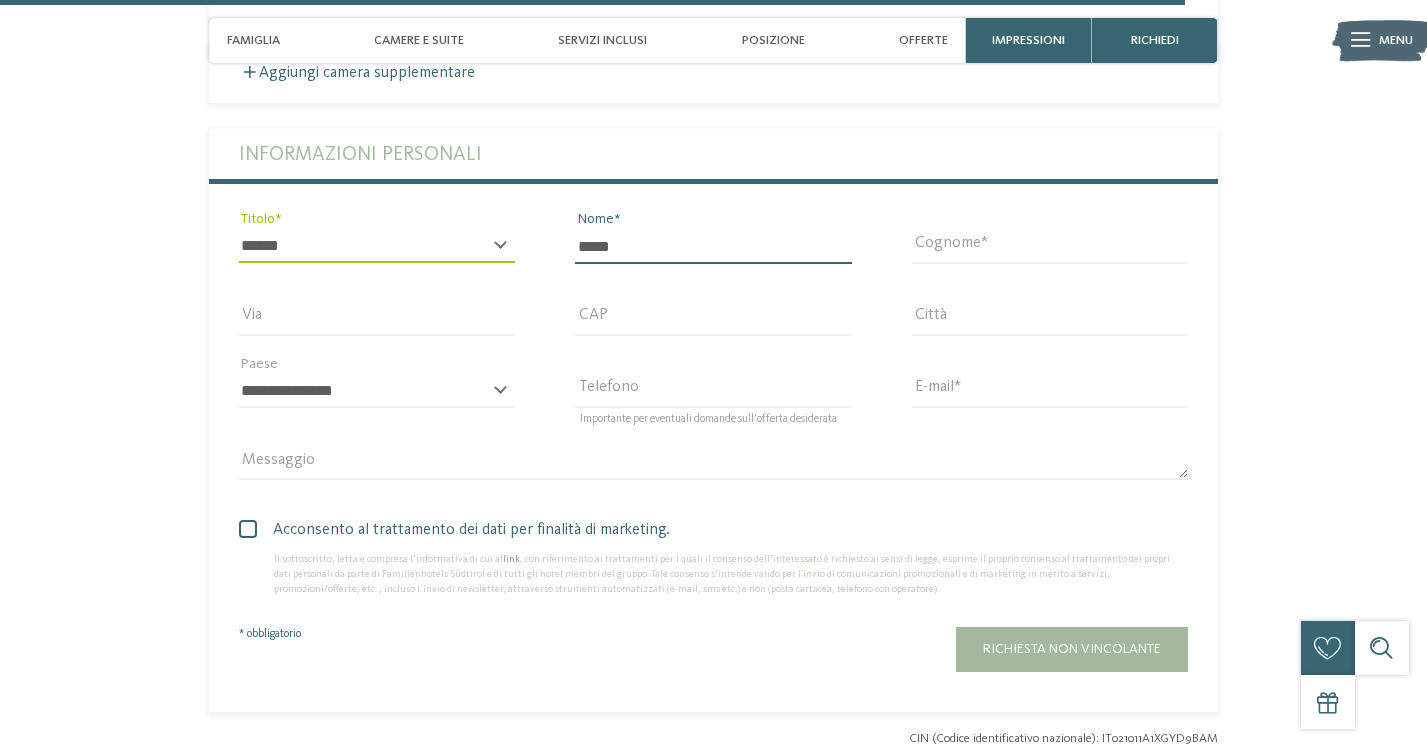 type on "*****" 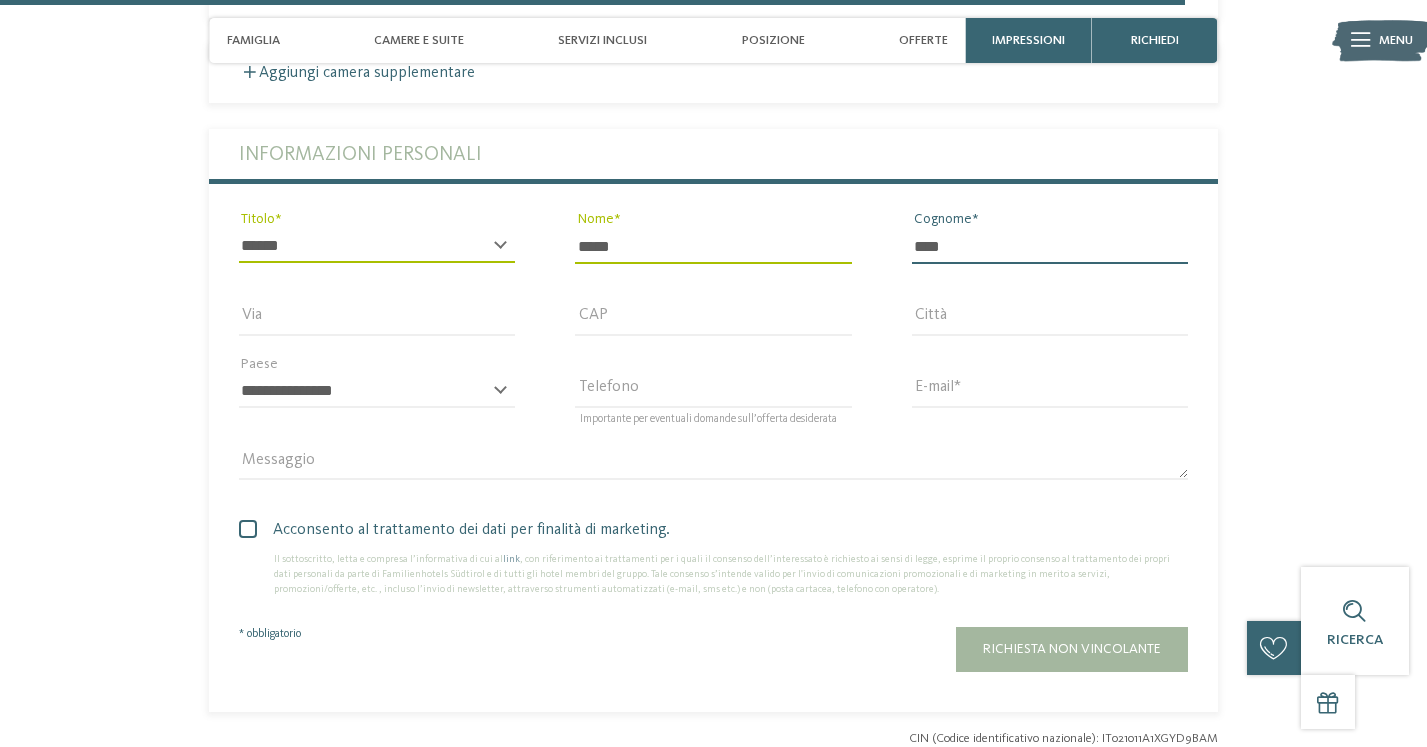type on "****" 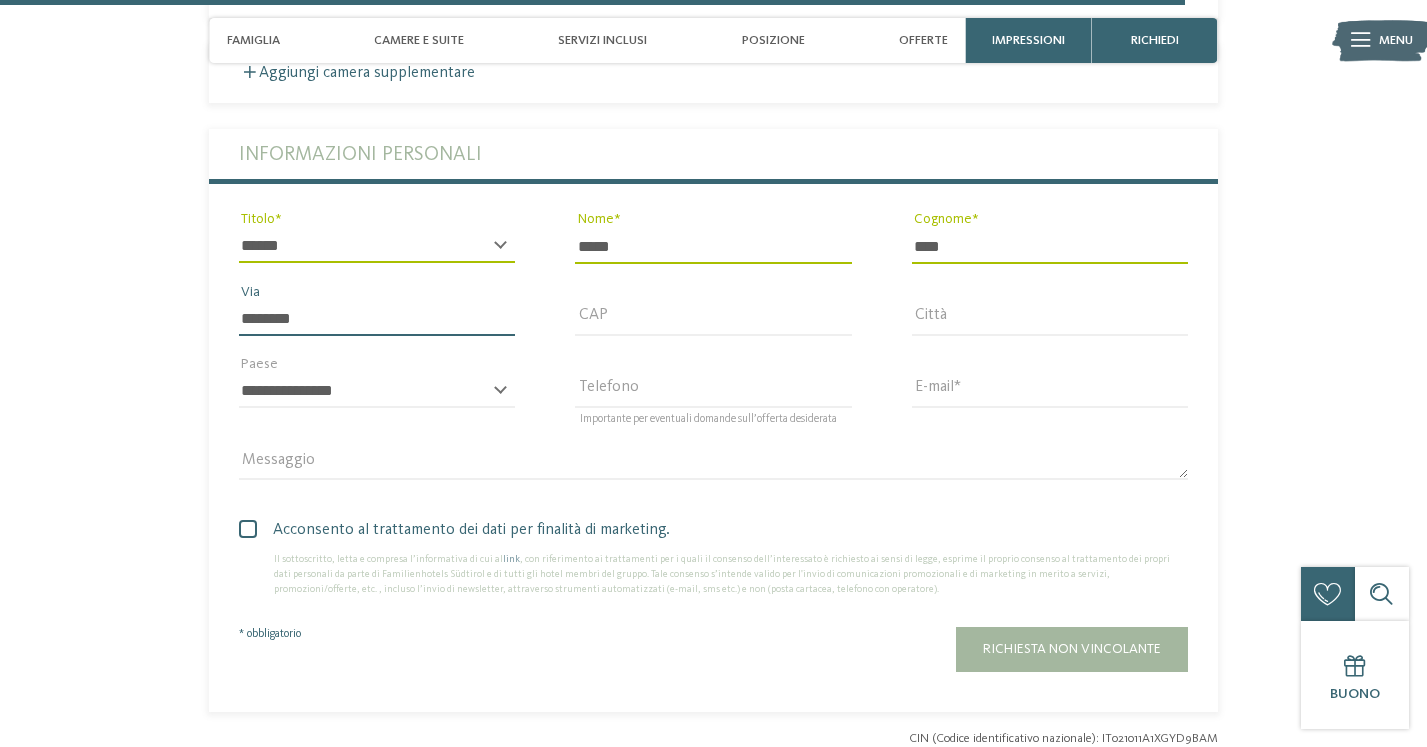 type on "********" 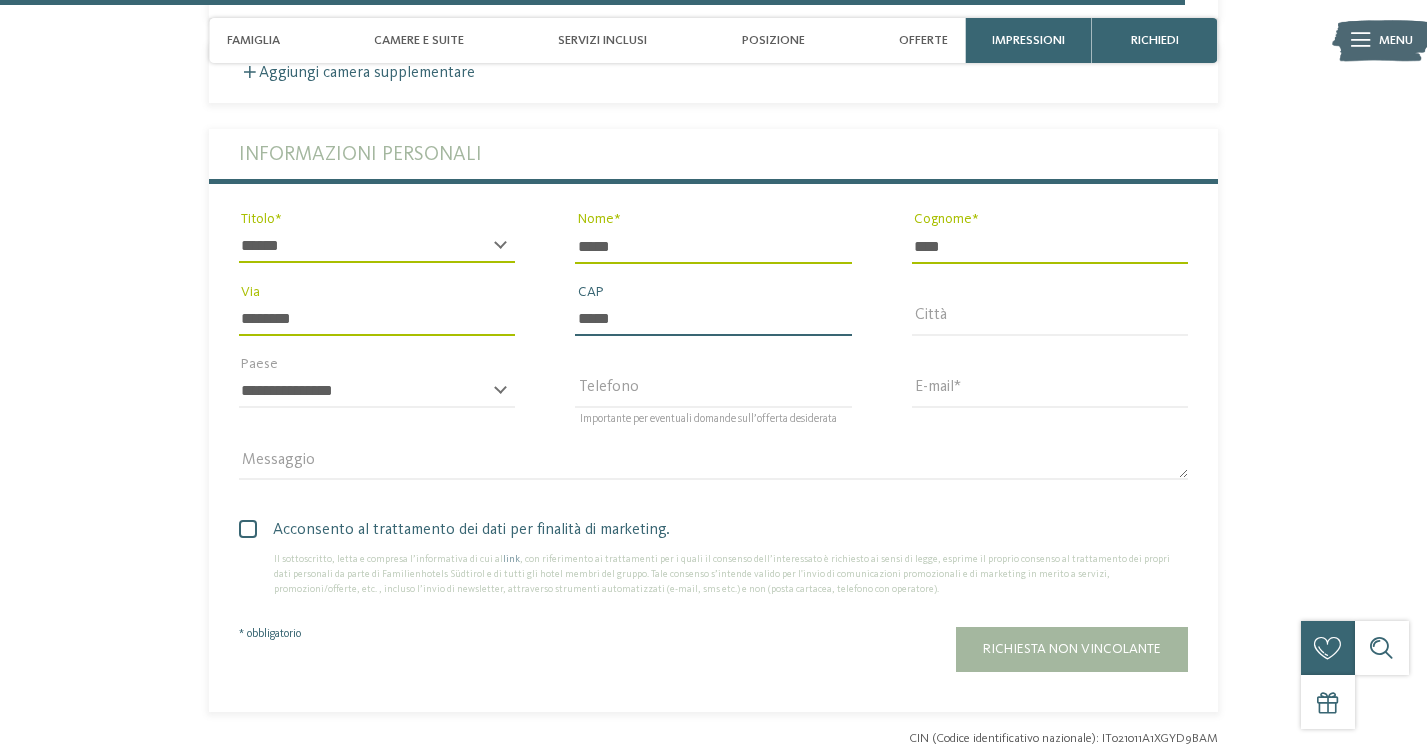 type on "*****" 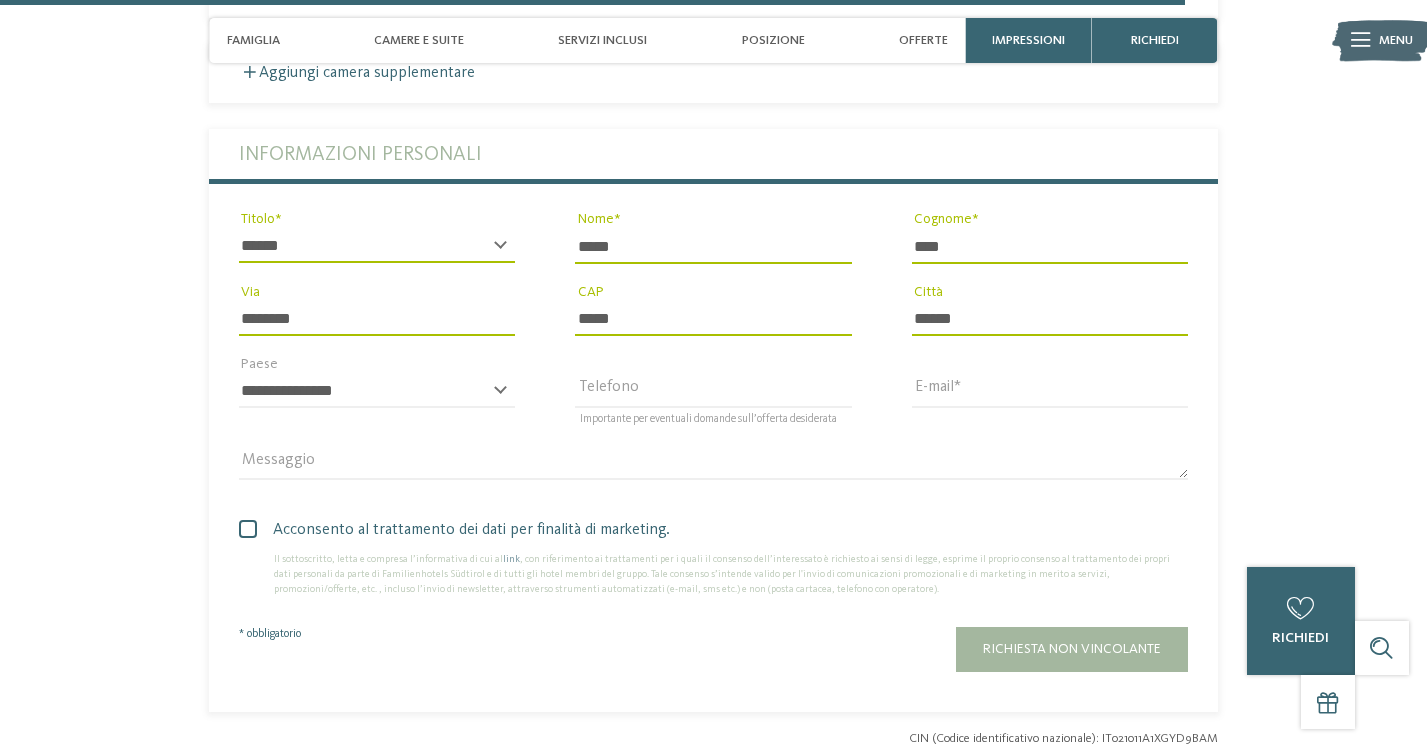 click on "**********" at bounding box center (377, 400) 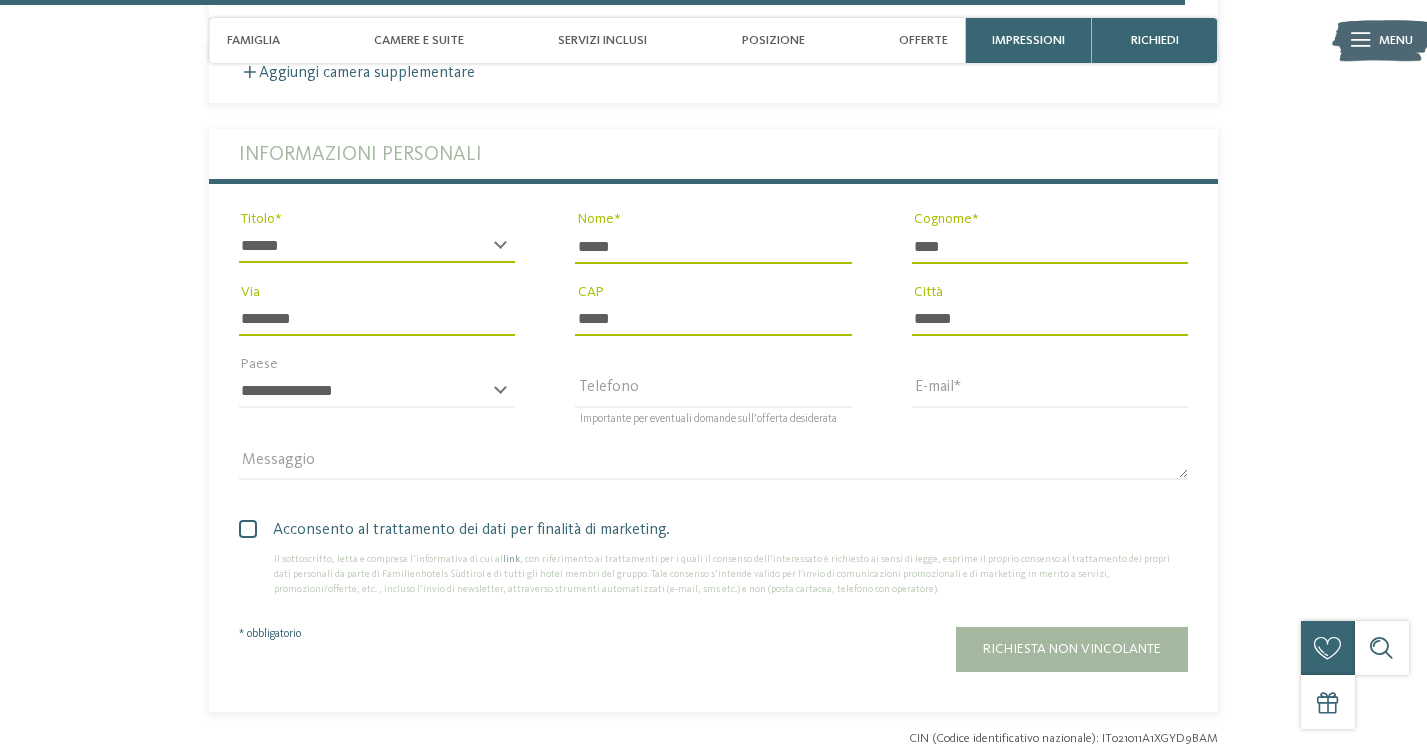 click on "**********" at bounding box center [377, 400] 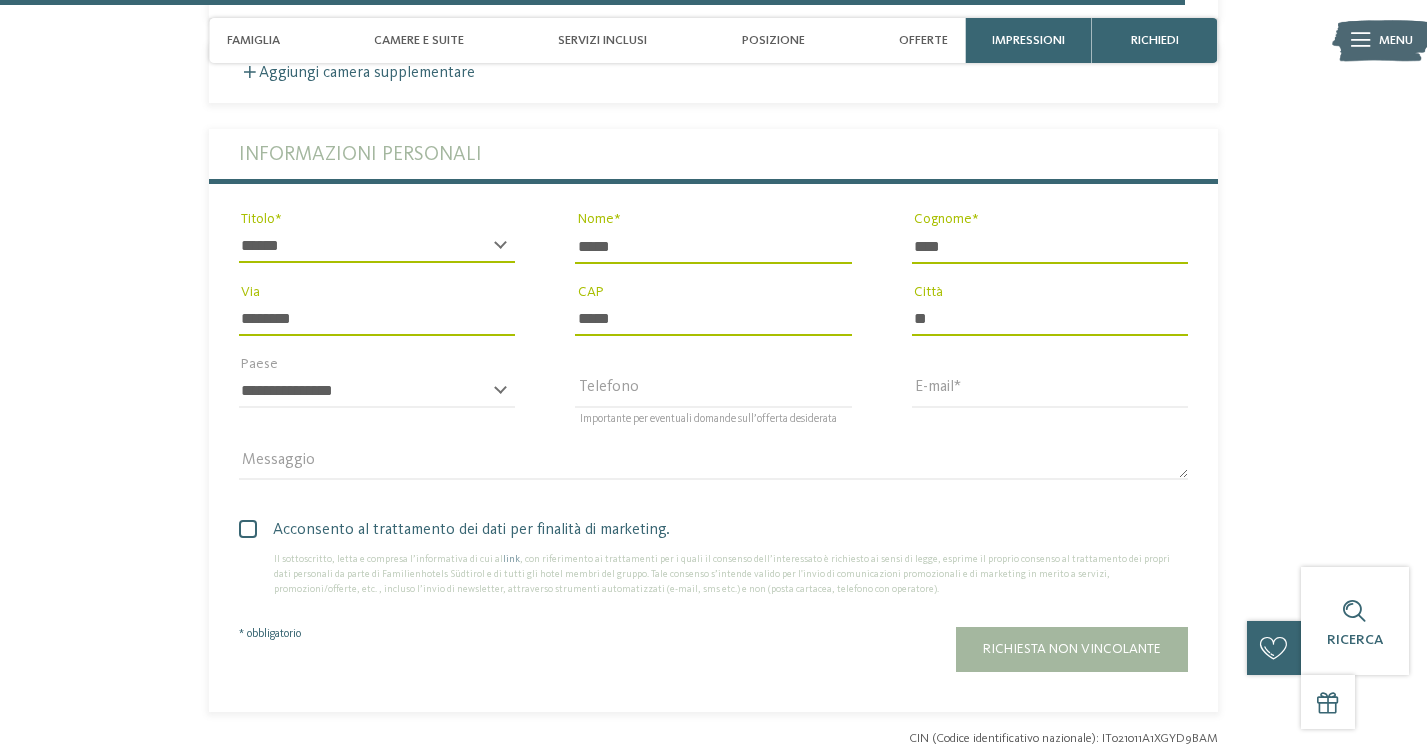 type on "*" 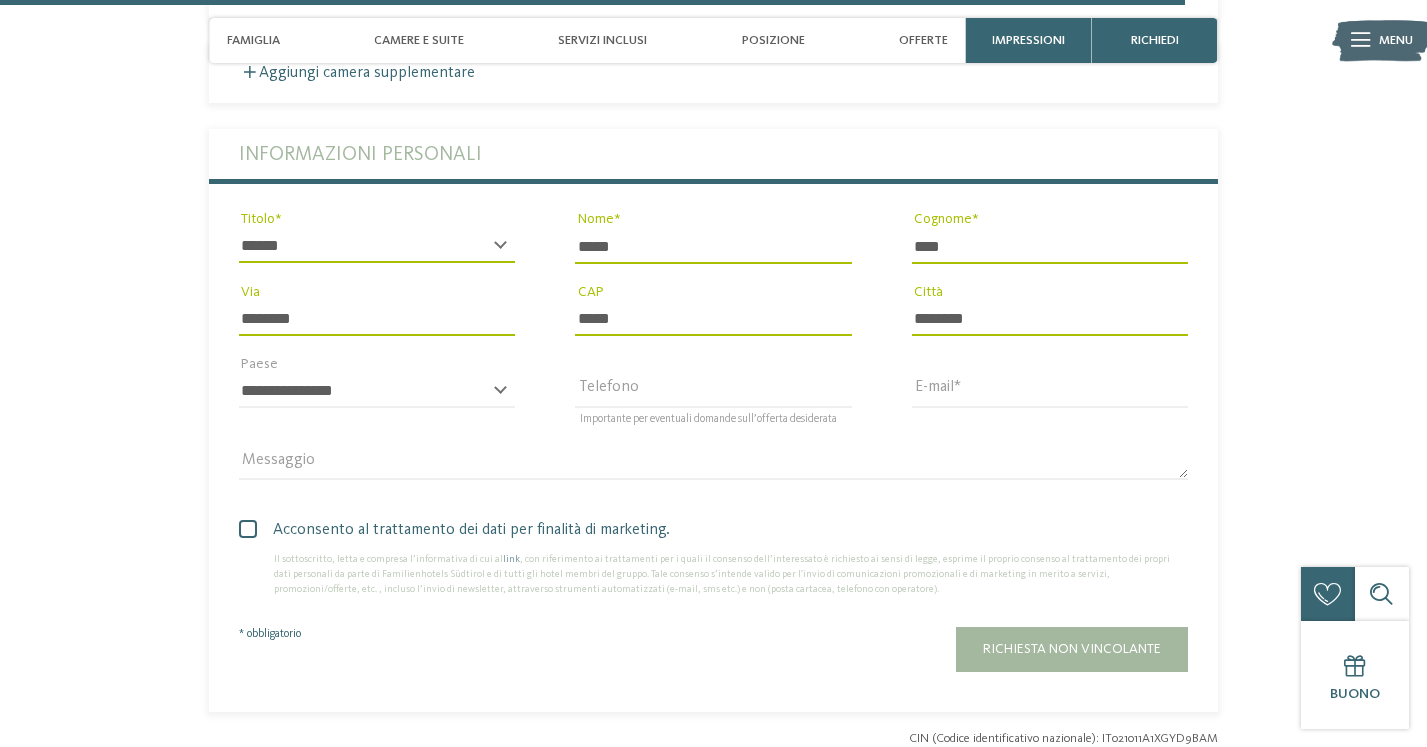 type on "*******" 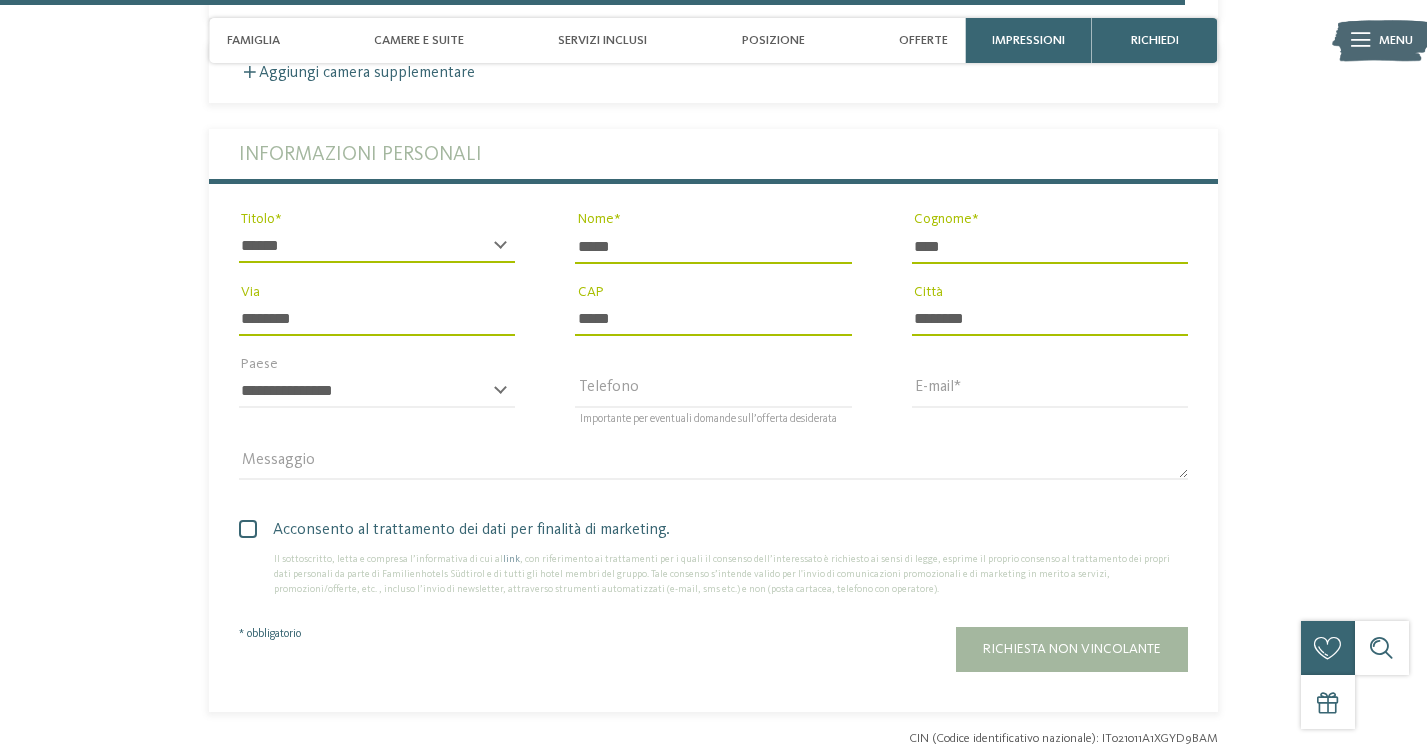 click on "**********" at bounding box center (377, 400) 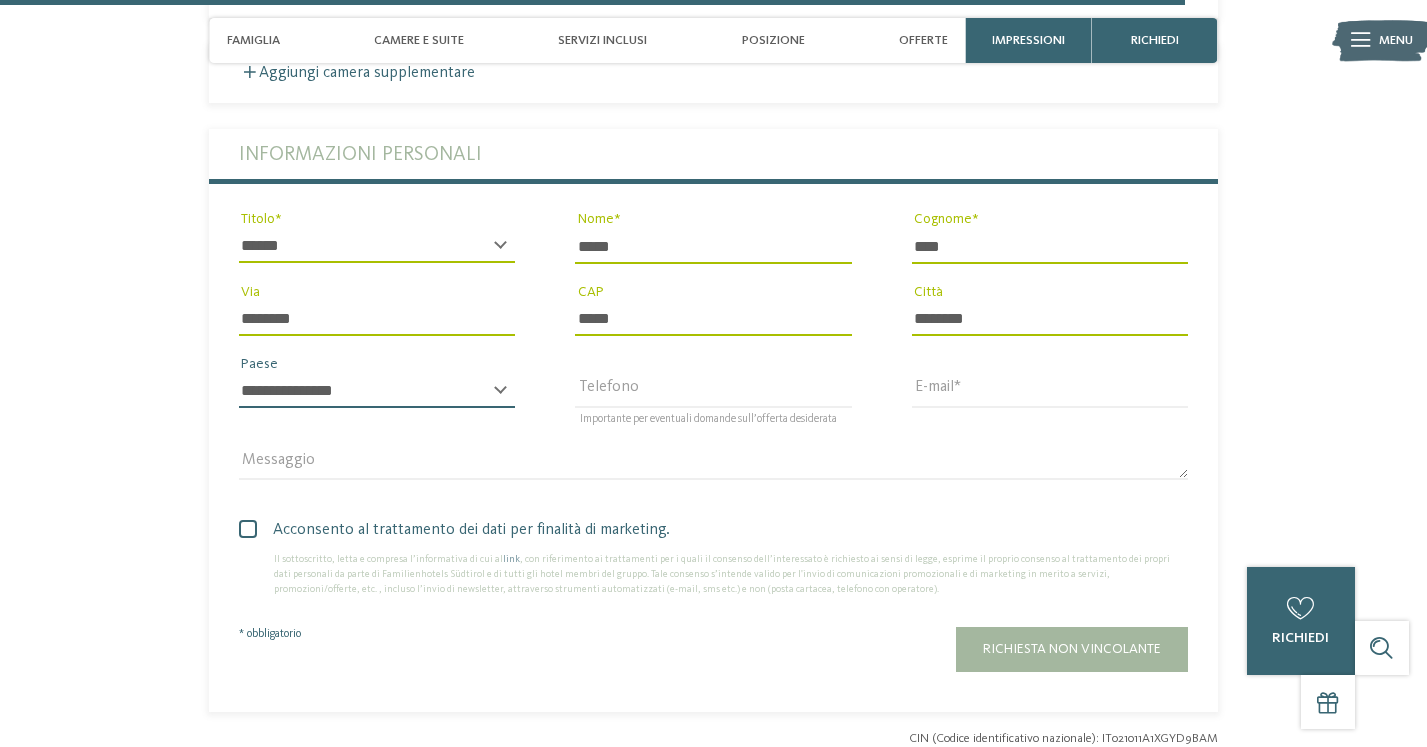 select on "**" 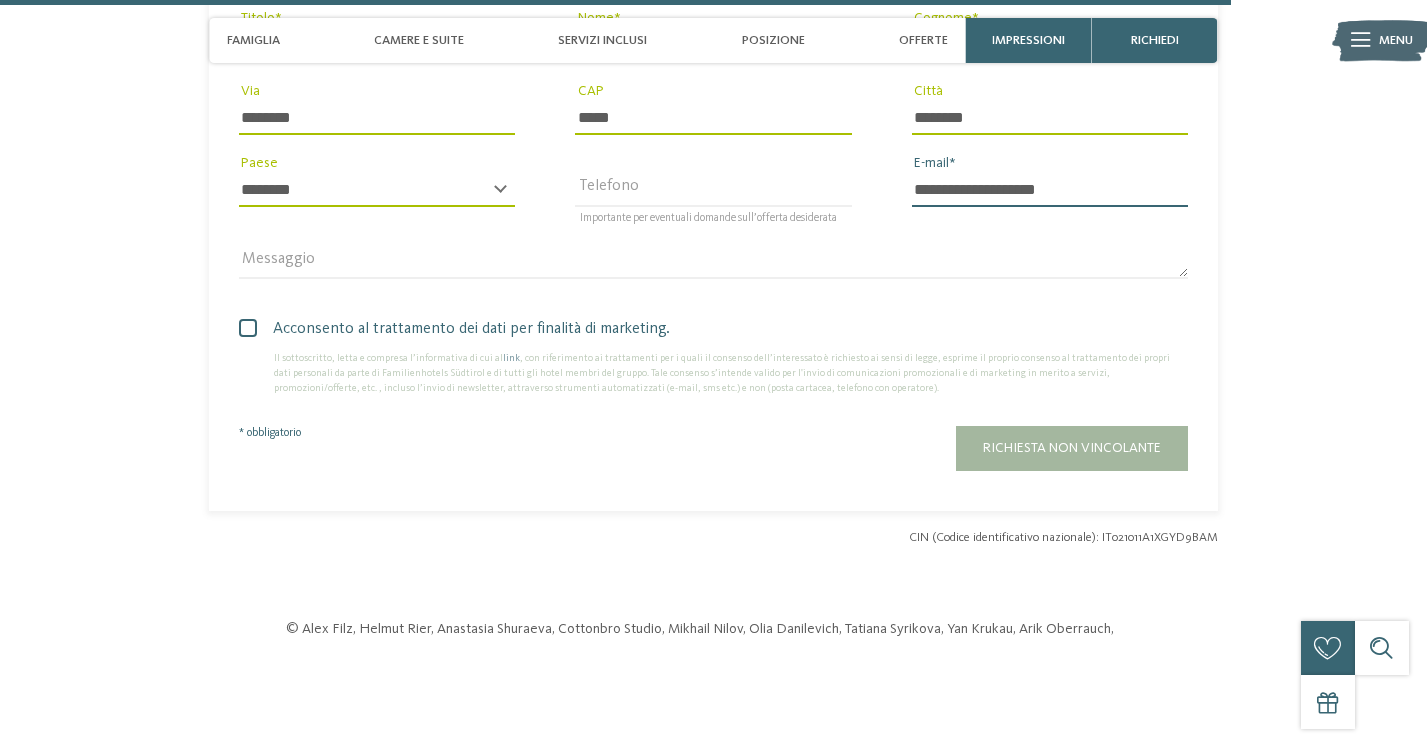 scroll, scrollTop: 5377, scrollLeft: 0, axis: vertical 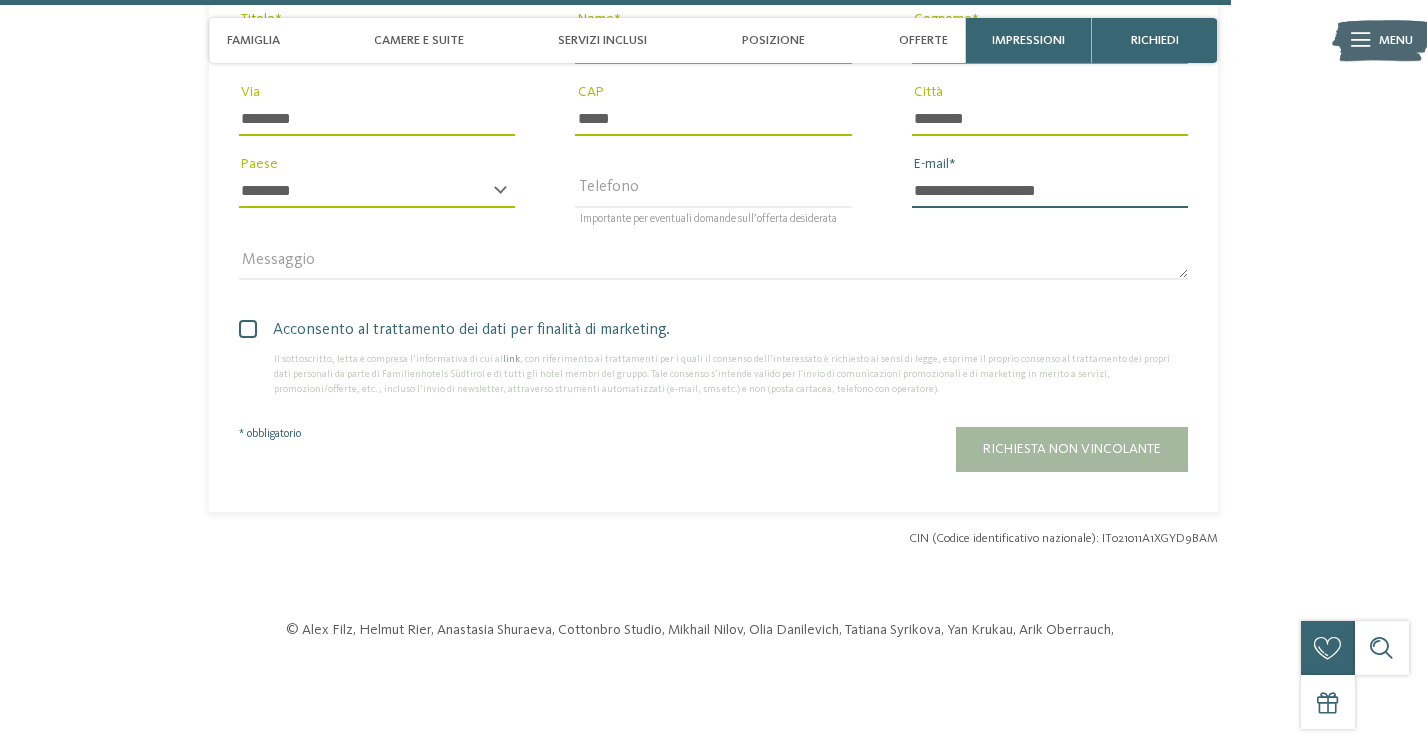 type on "**********" 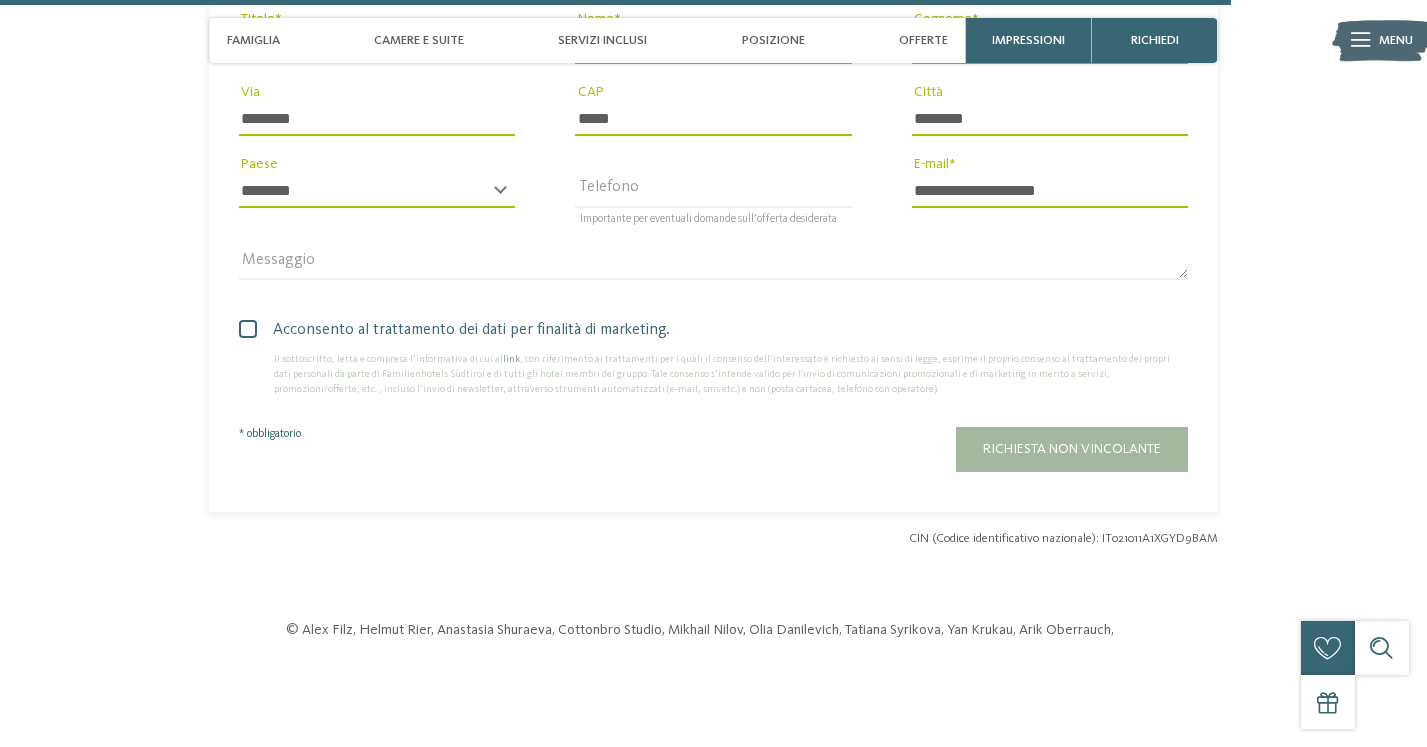 click on "Acconsento al trattamento dei dati per finalità di marketing.
Il sottoscritto, letta e compresa l’informativa di cui al  link , con riferimento ai trattamenti per i quali il consenso dell’interessato è richiesto ai sensi di legge, esprime il proprio consenso al trattamento dei propri dati personali da parte di Familienhotels Südtirol e di tutti gli hotel membri del gruppo. Tale consenso s’intende valido per l'invio di comunicazioni promozionali e di marketing in merito a servizi, promozioni/offerte, etc. , incluso l’invio di newsletter, attraverso strumenti automatizzati (e-mail, sms etc.) e non (posta cartacea, telefono con operatore). link" at bounding box center [713, 352] 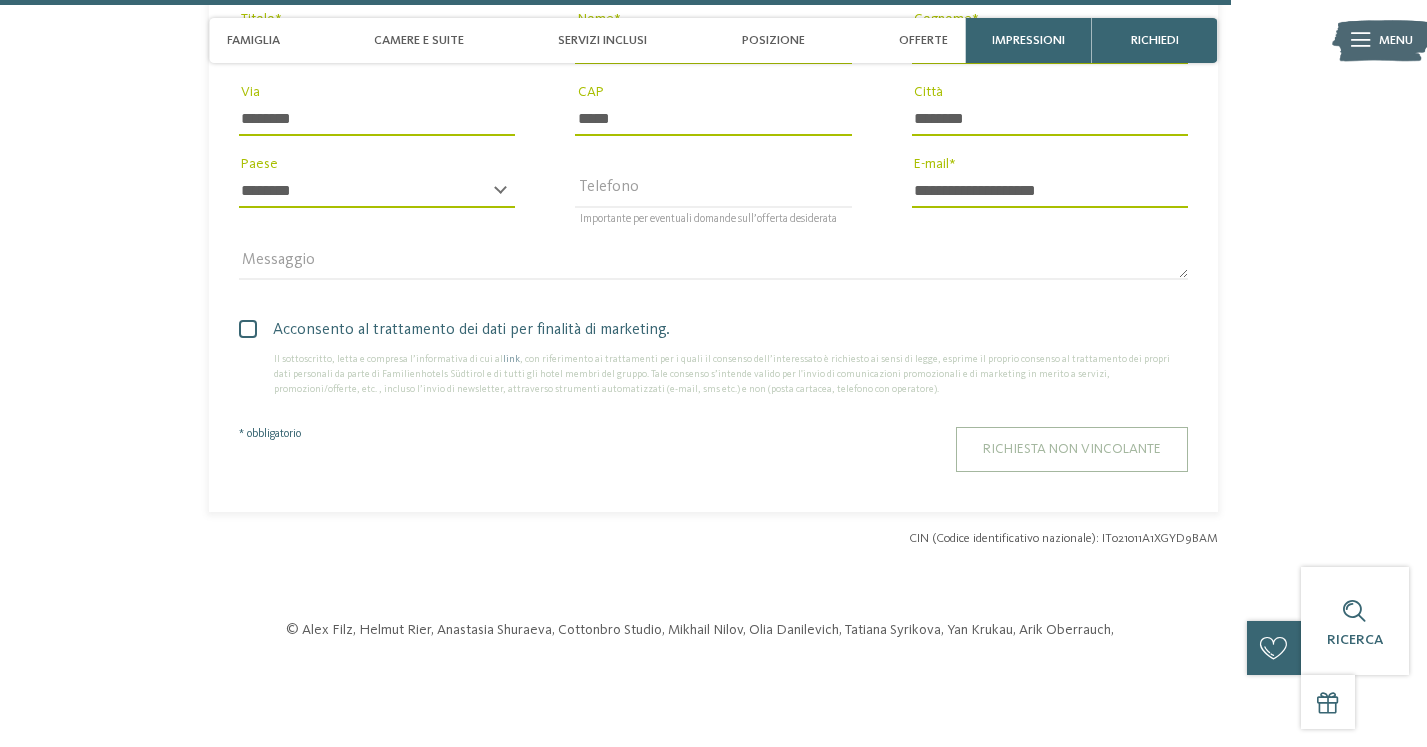 click on "Richiesta non vincolante" at bounding box center [1072, 449] 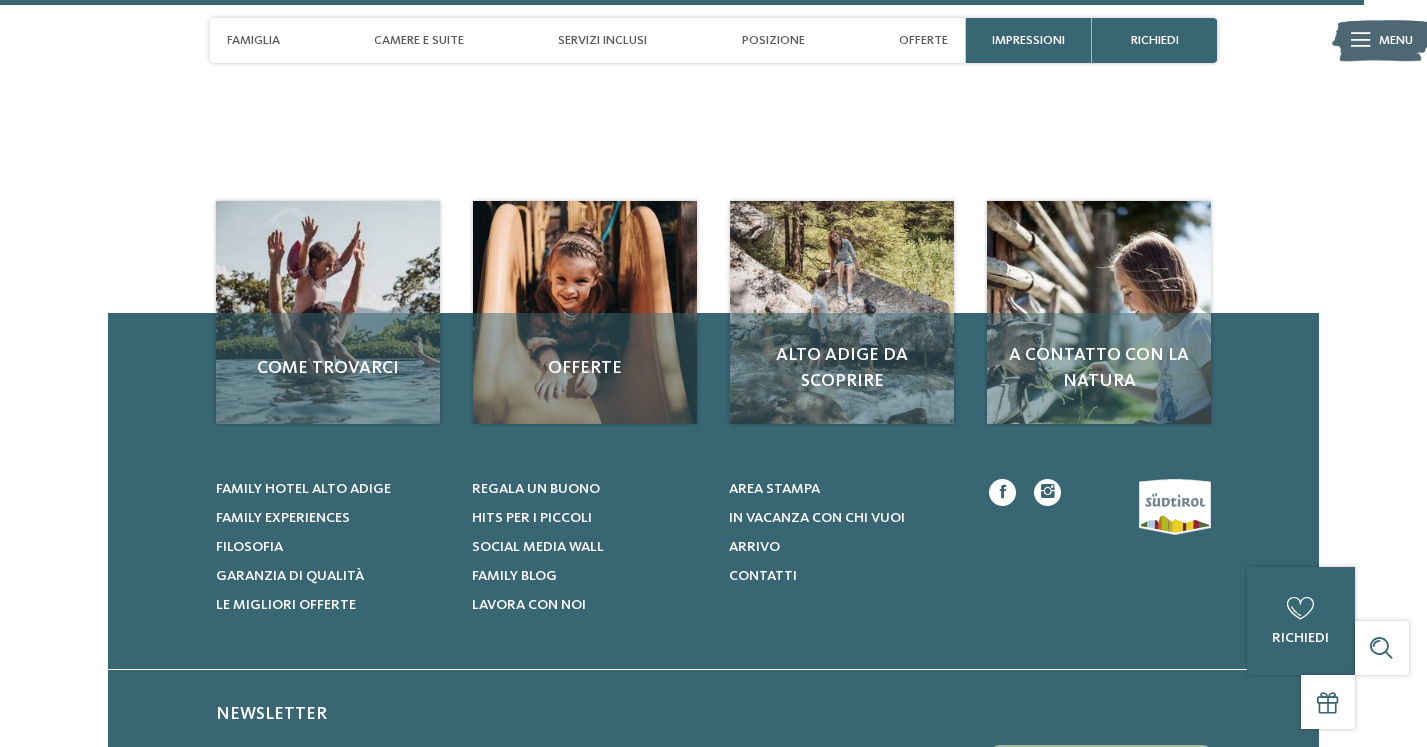 scroll, scrollTop: 5961, scrollLeft: 0, axis: vertical 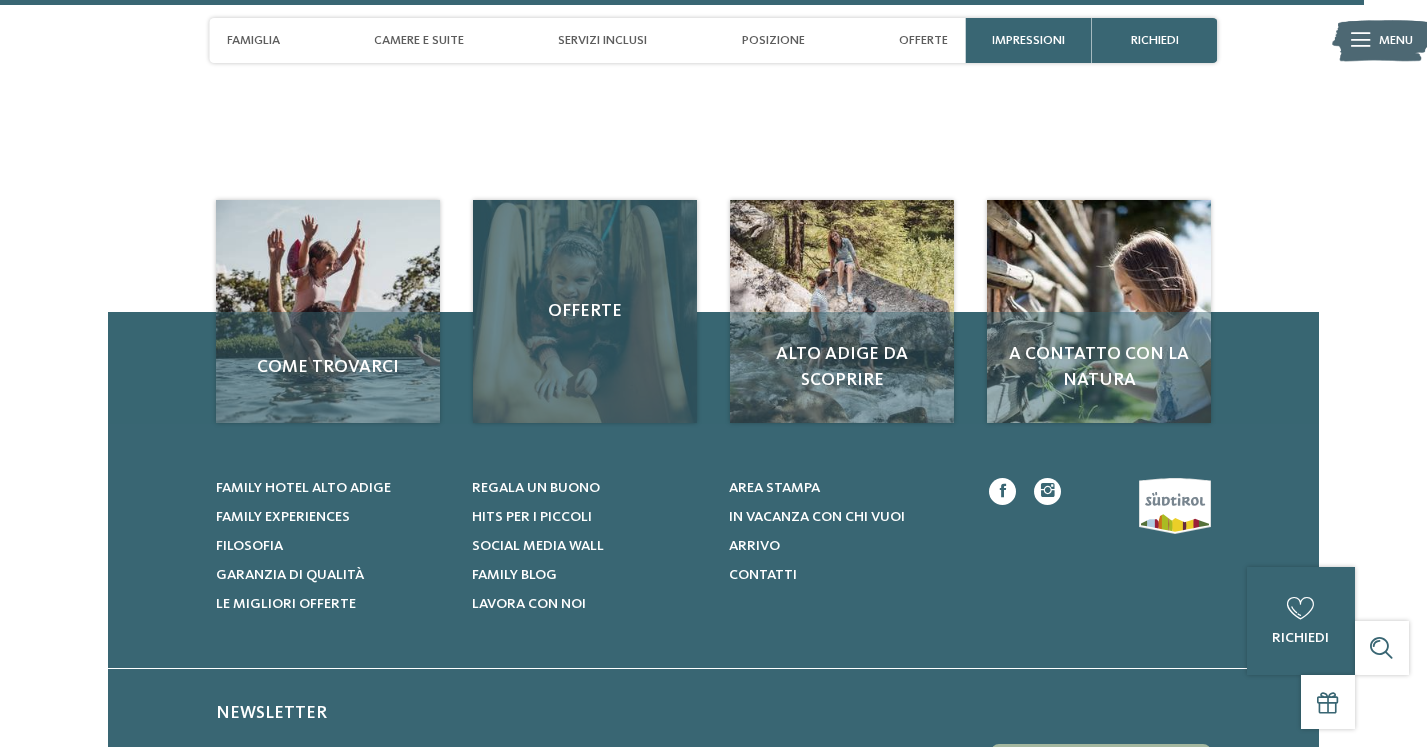click on "Offerte" at bounding box center [584, 311] 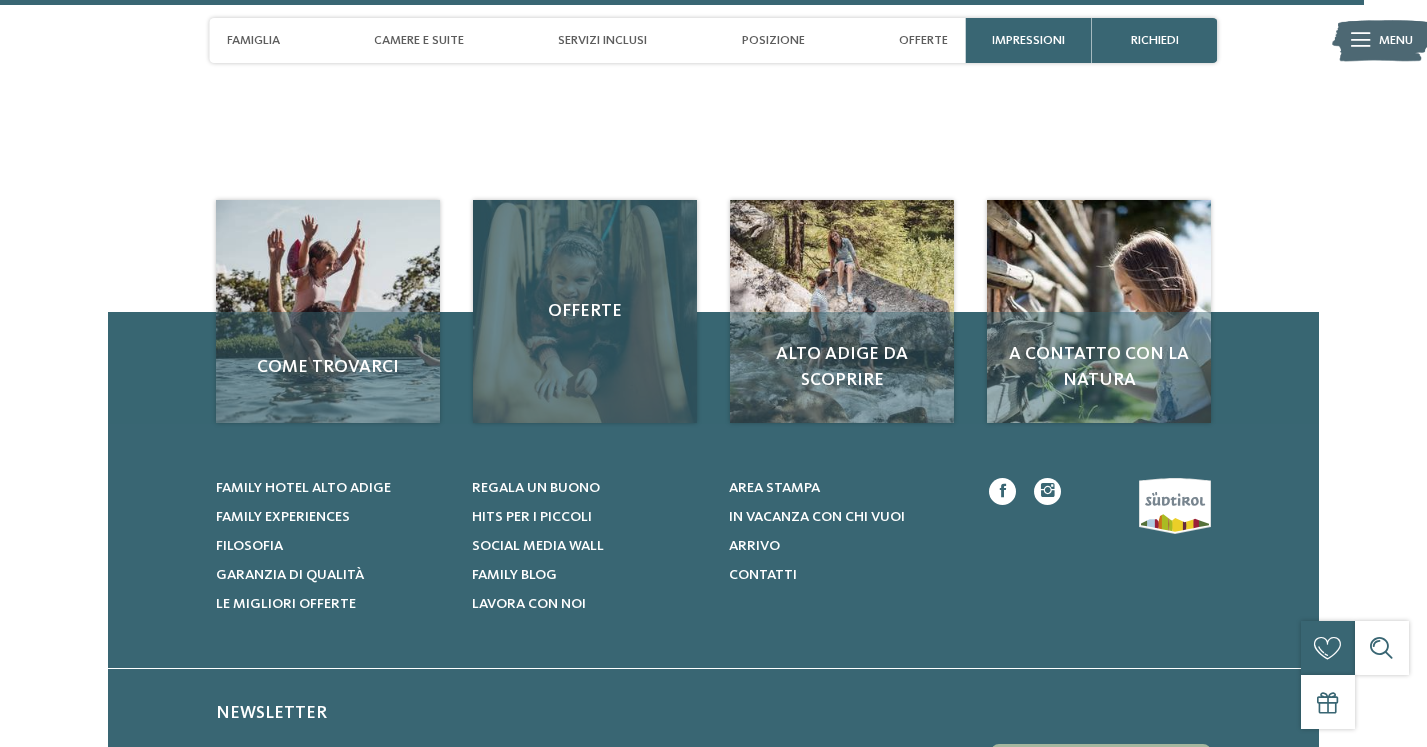 click on "Offerte" at bounding box center [584, 311] 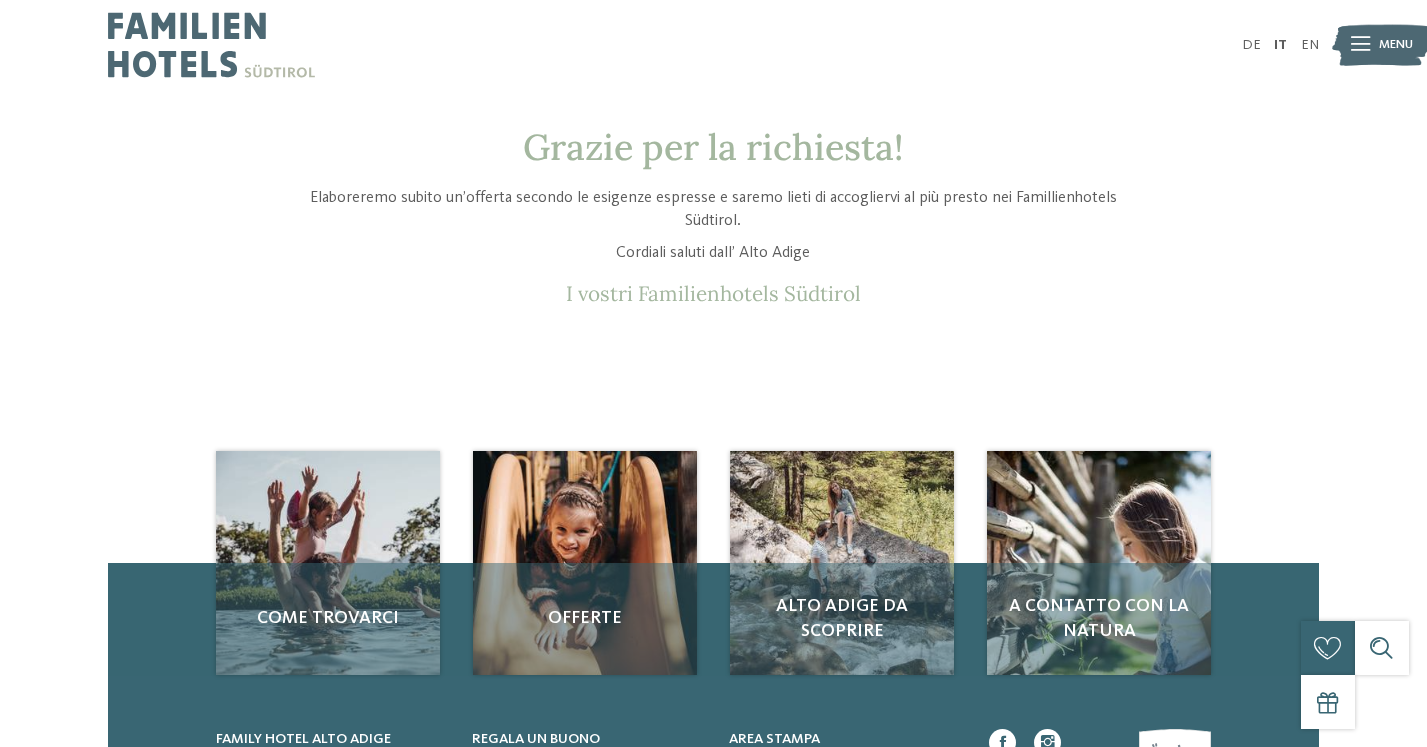 scroll, scrollTop: 0, scrollLeft: 0, axis: both 